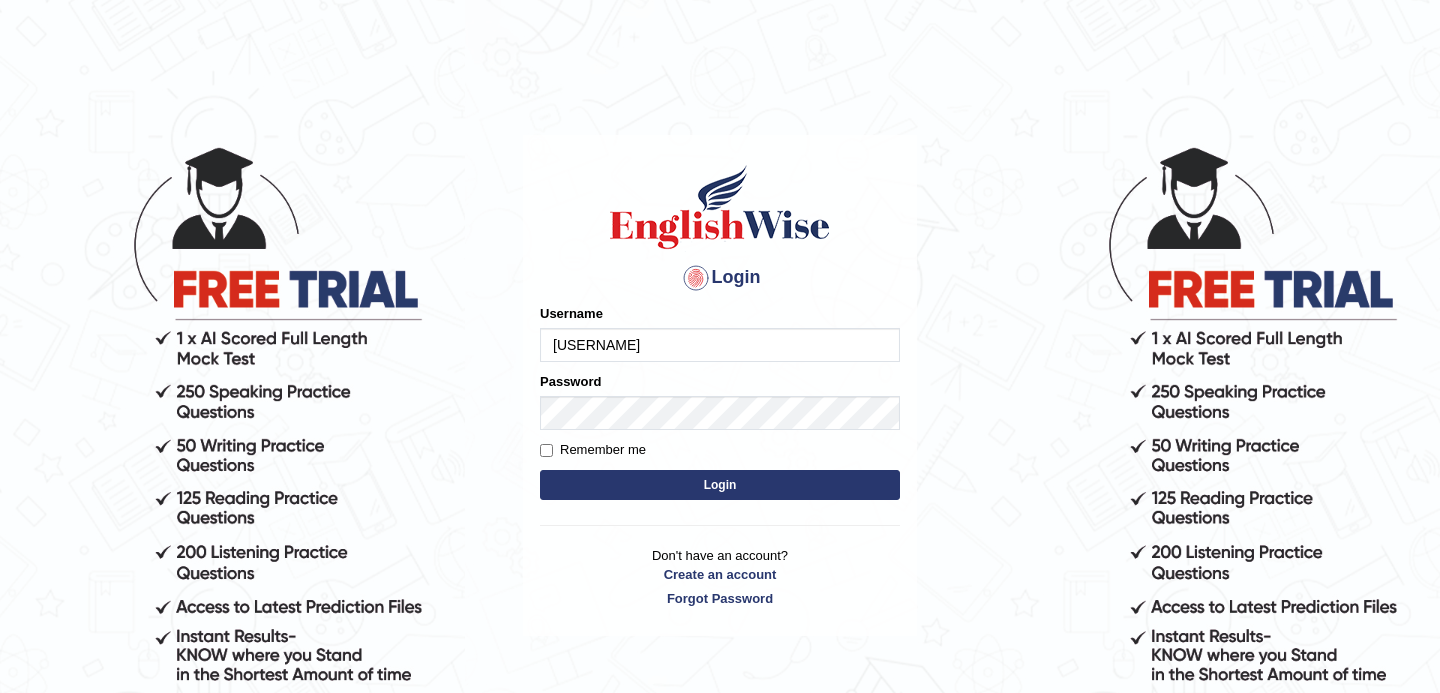 scroll, scrollTop: 0, scrollLeft: 0, axis: both 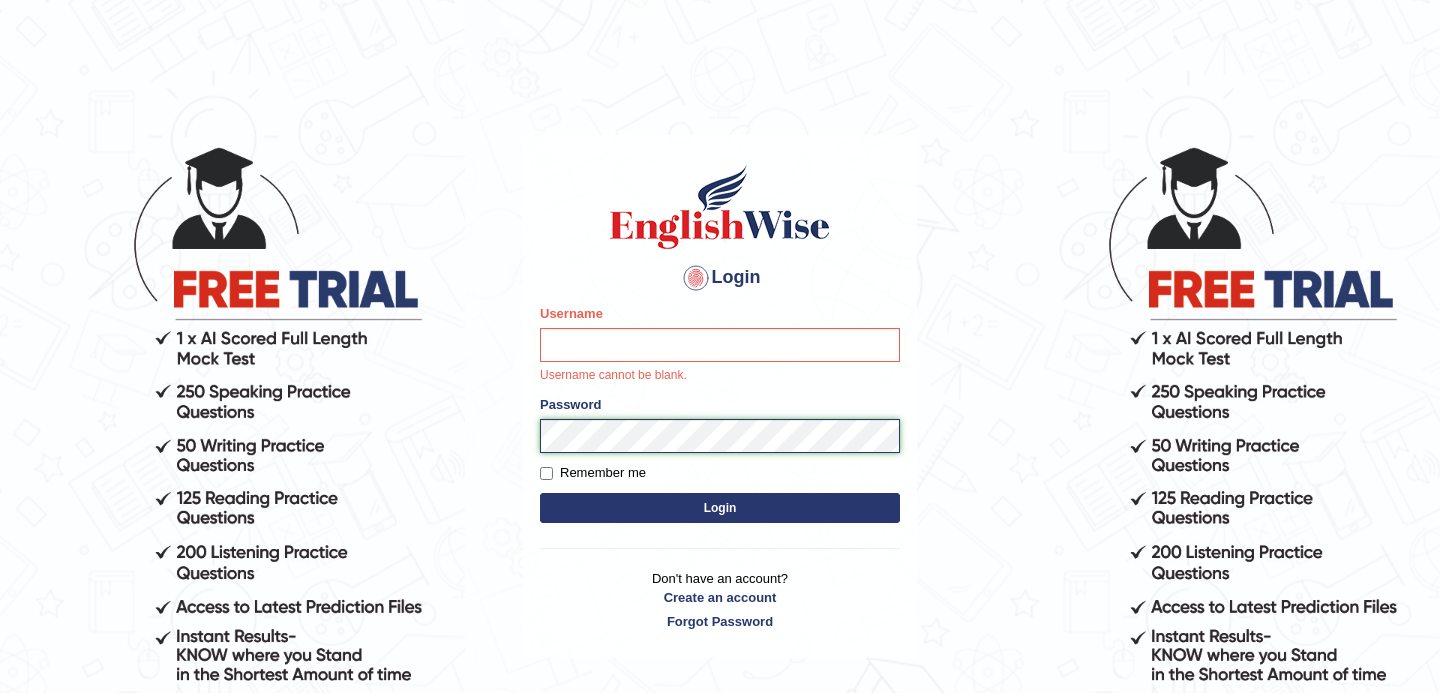 click on "Password" at bounding box center (720, 424) 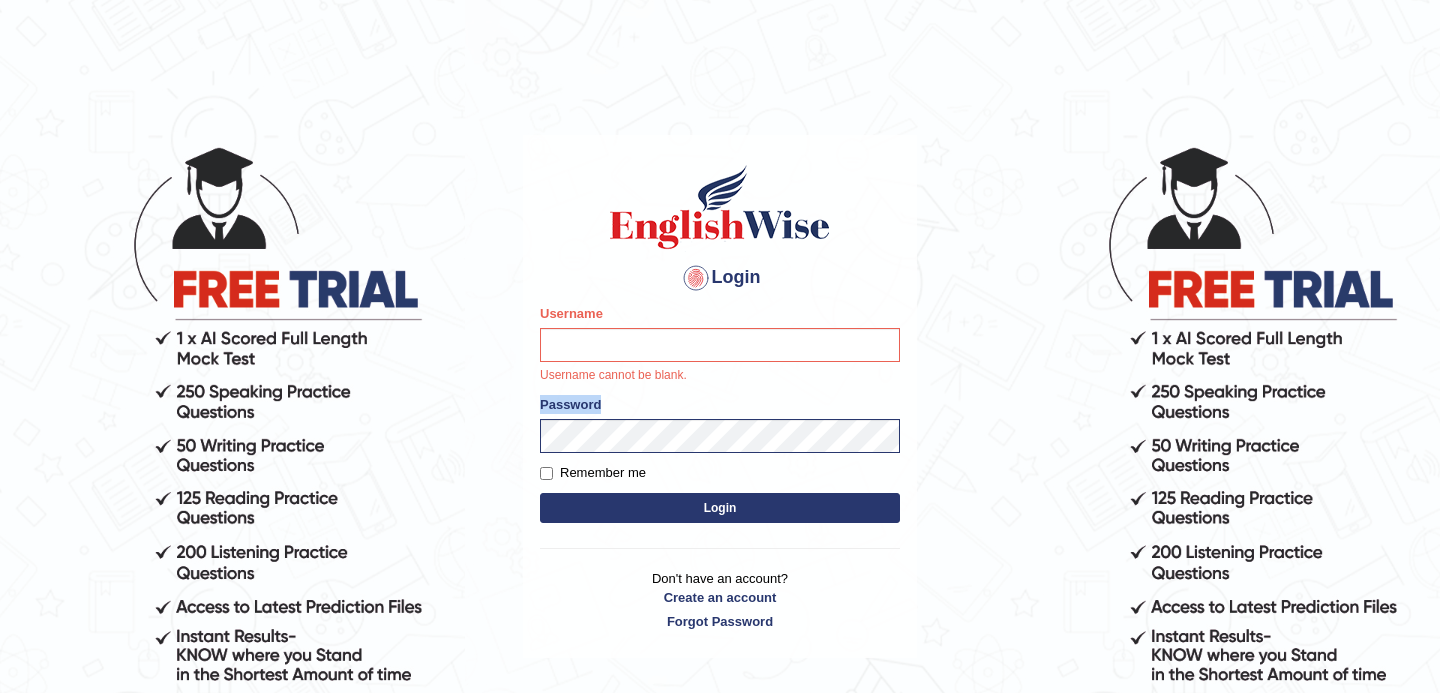 click on "Password" at bounding box center [570, 404] 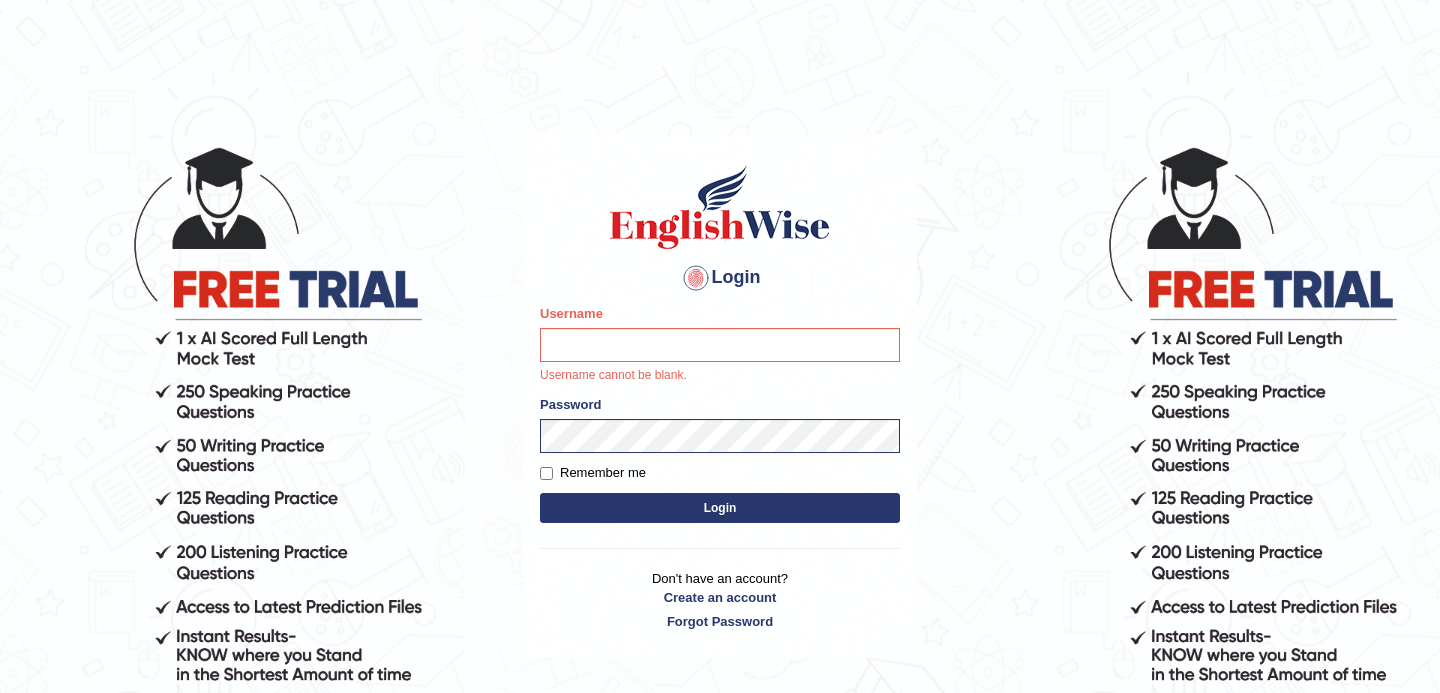 click on "Username" at bounding box center (571, 313) 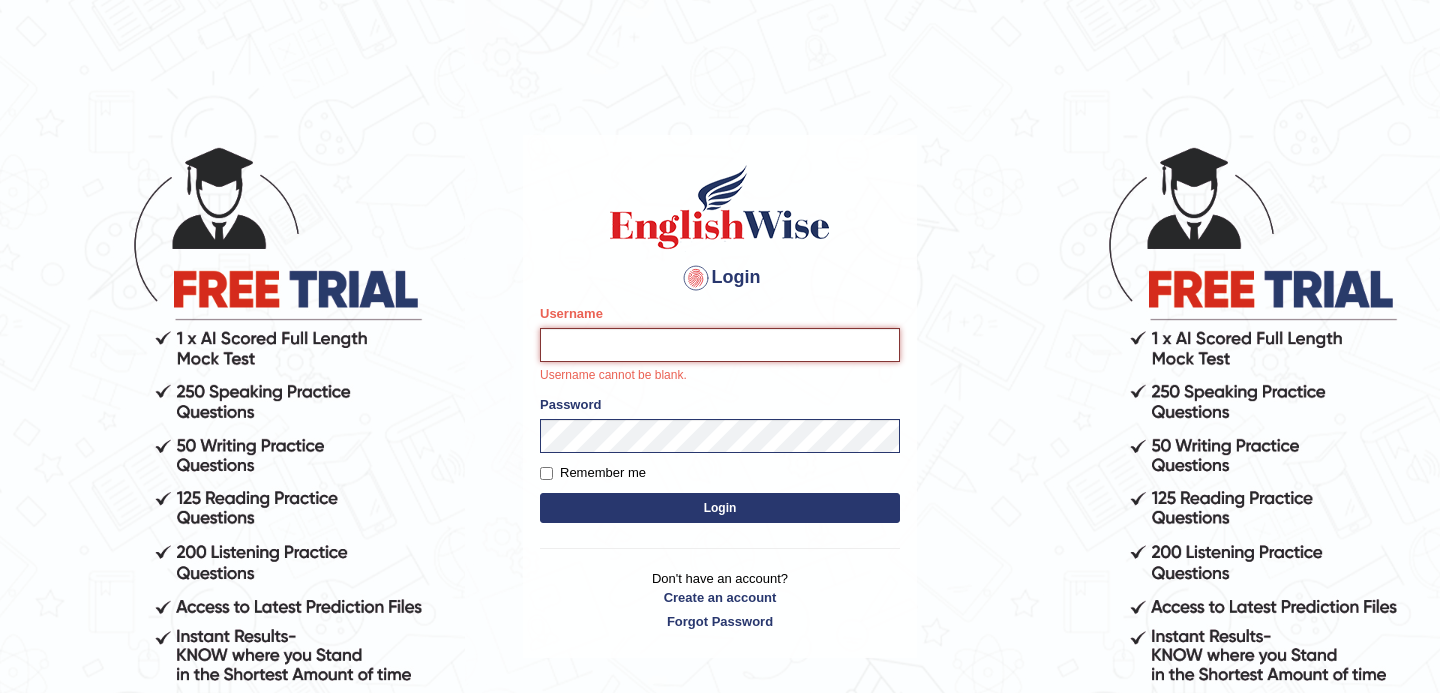 click on "Username" at bounding box center (720, 345) 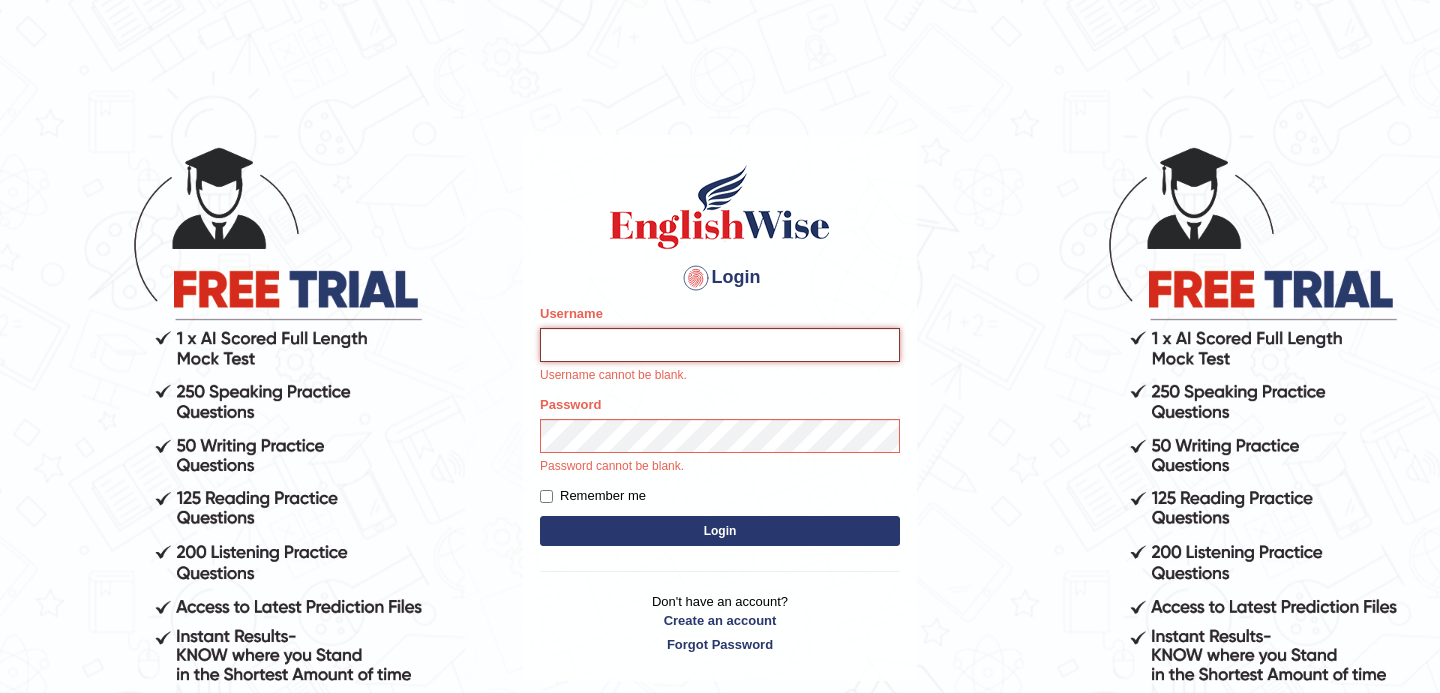 click on "Username" at bounding box center [720, 345] 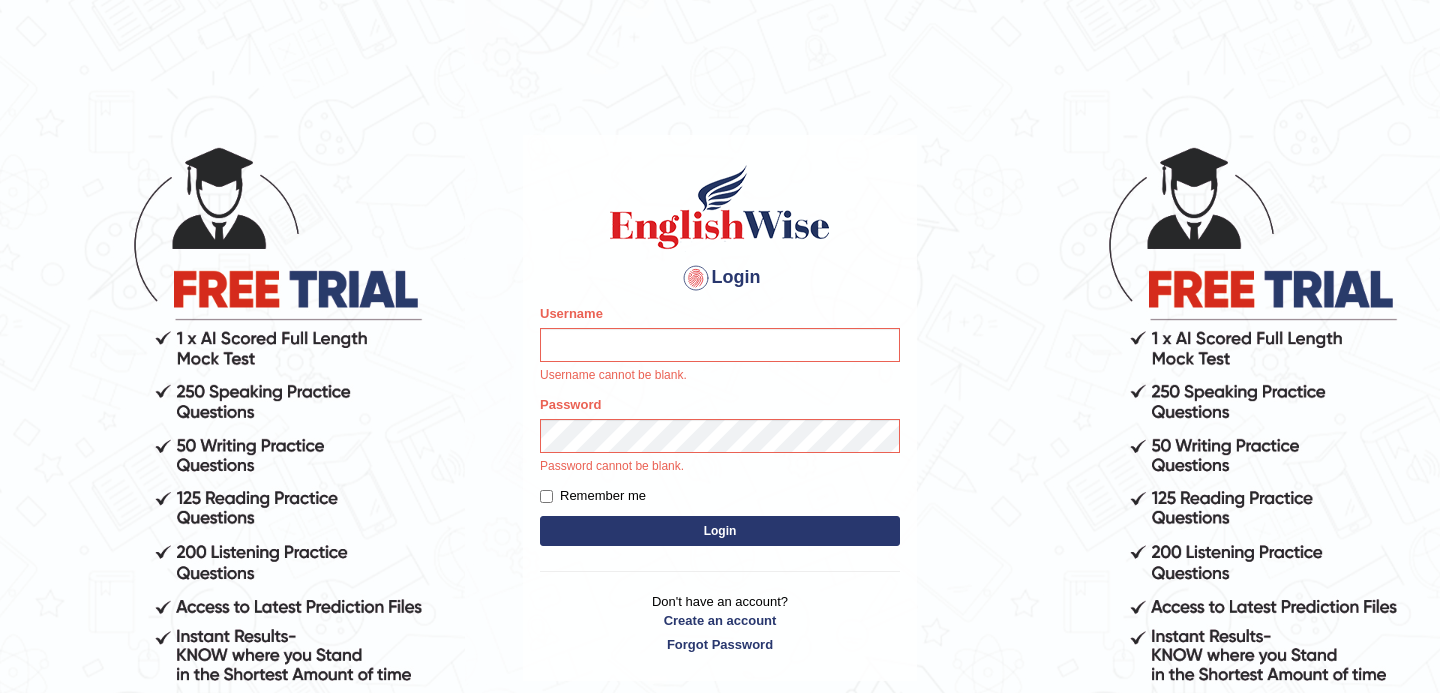 click on "Login
Please fix the following errors:
Username
Username cannot be blank.
Password
Password cannot be blank.
Remember me
Login
Don't have an account?
Create an account
Forgot Password
2025 ©  English Wise.  All Rights Reserved  Back to English Wise" at bounding box center [720, 418] 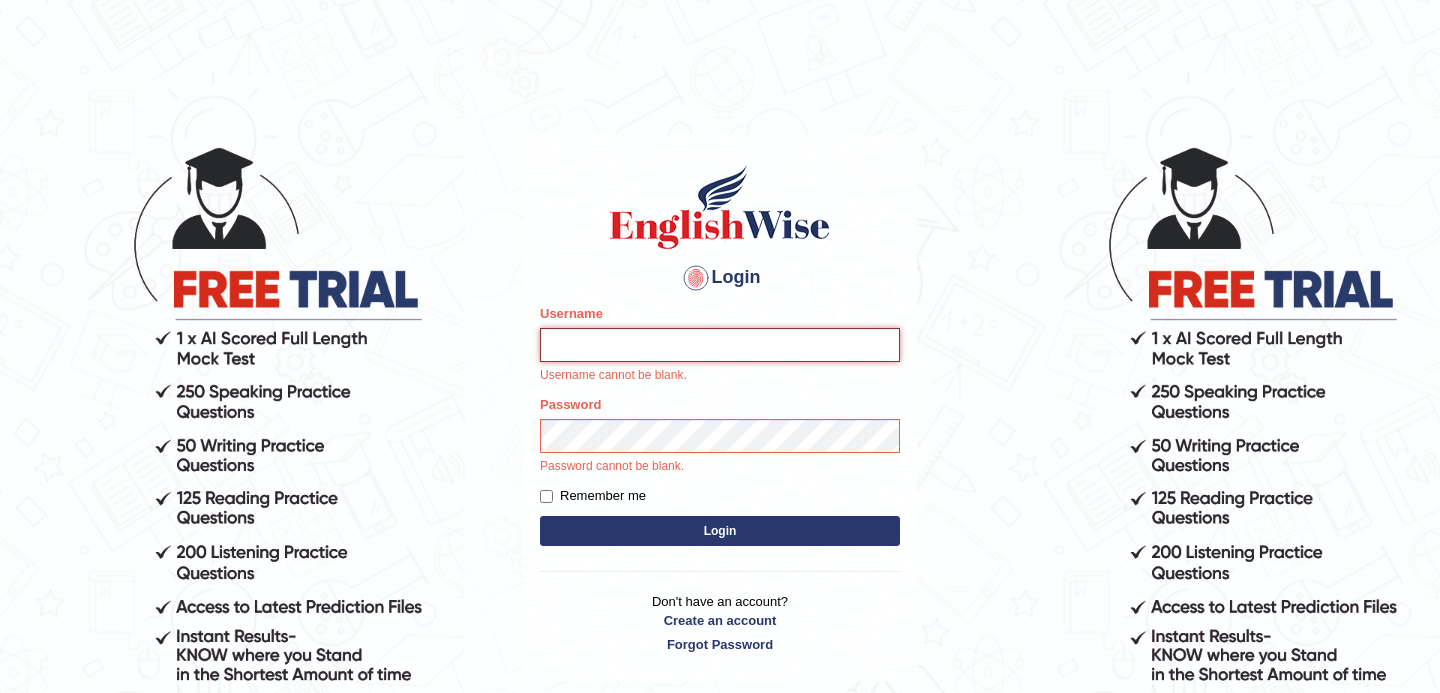 click on "Username" at bounding box center [720, 345] 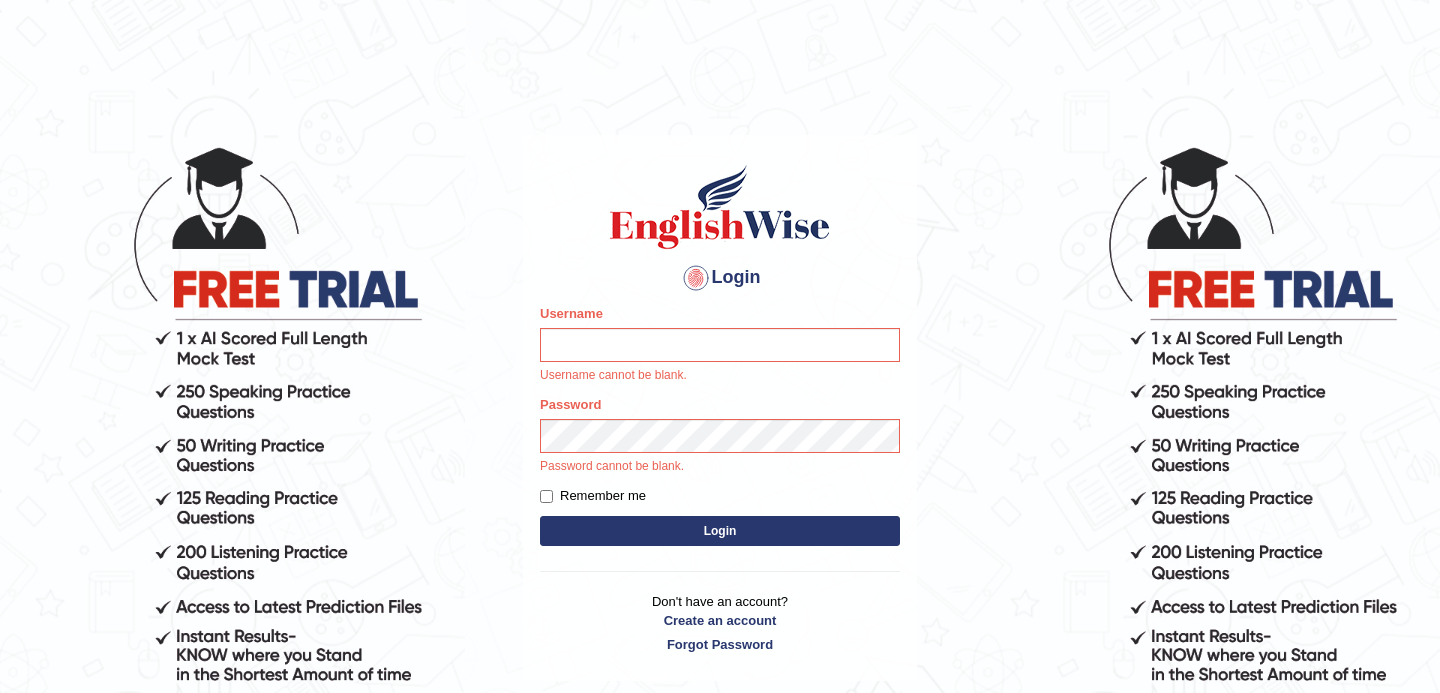 click on "Login" at bounding box center (720, 278) 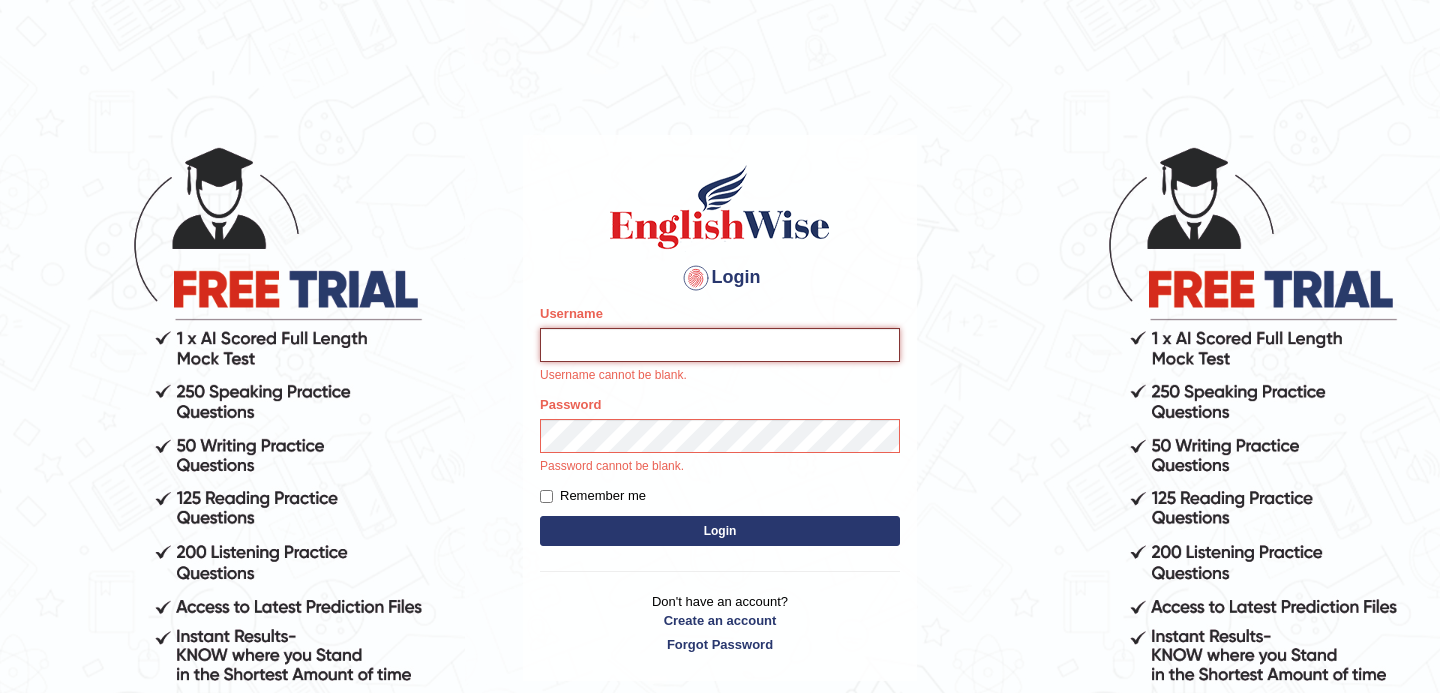 click on "Username" at bounding box center (720, 345) 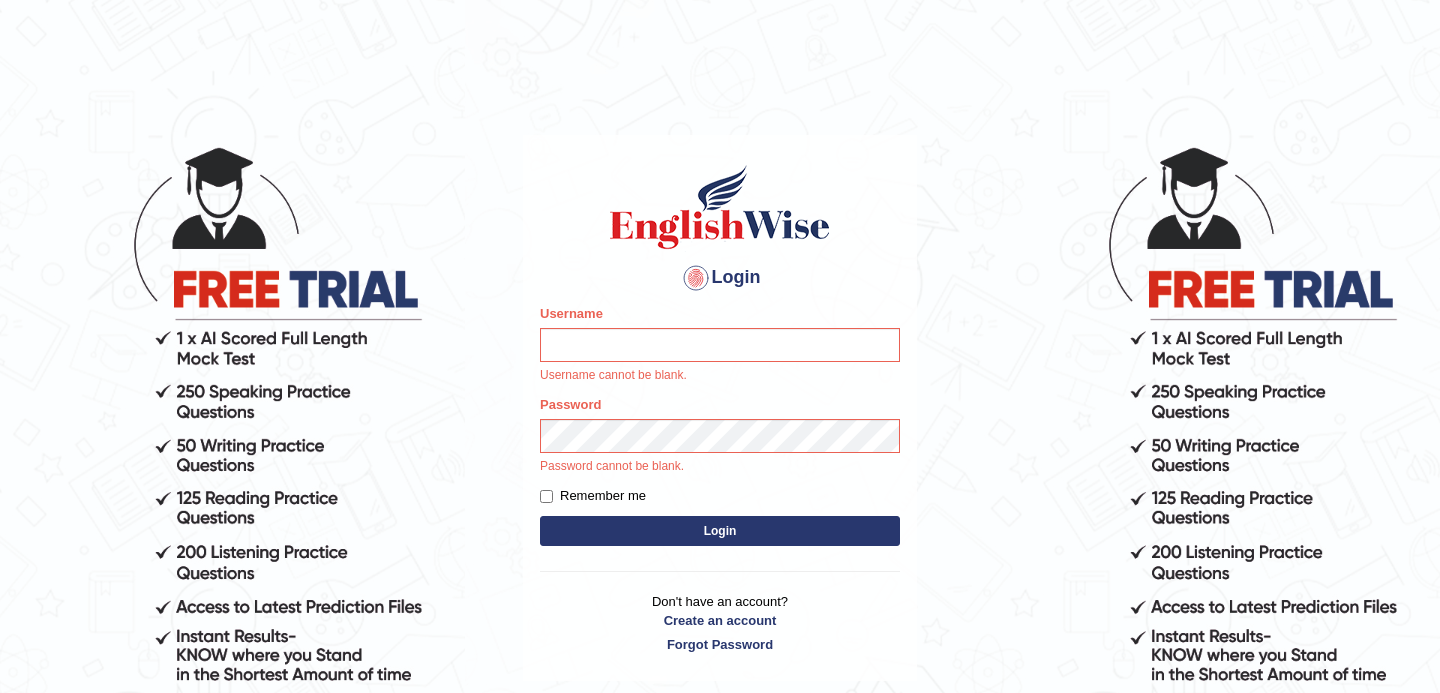 click at bounding box center (720, 207) 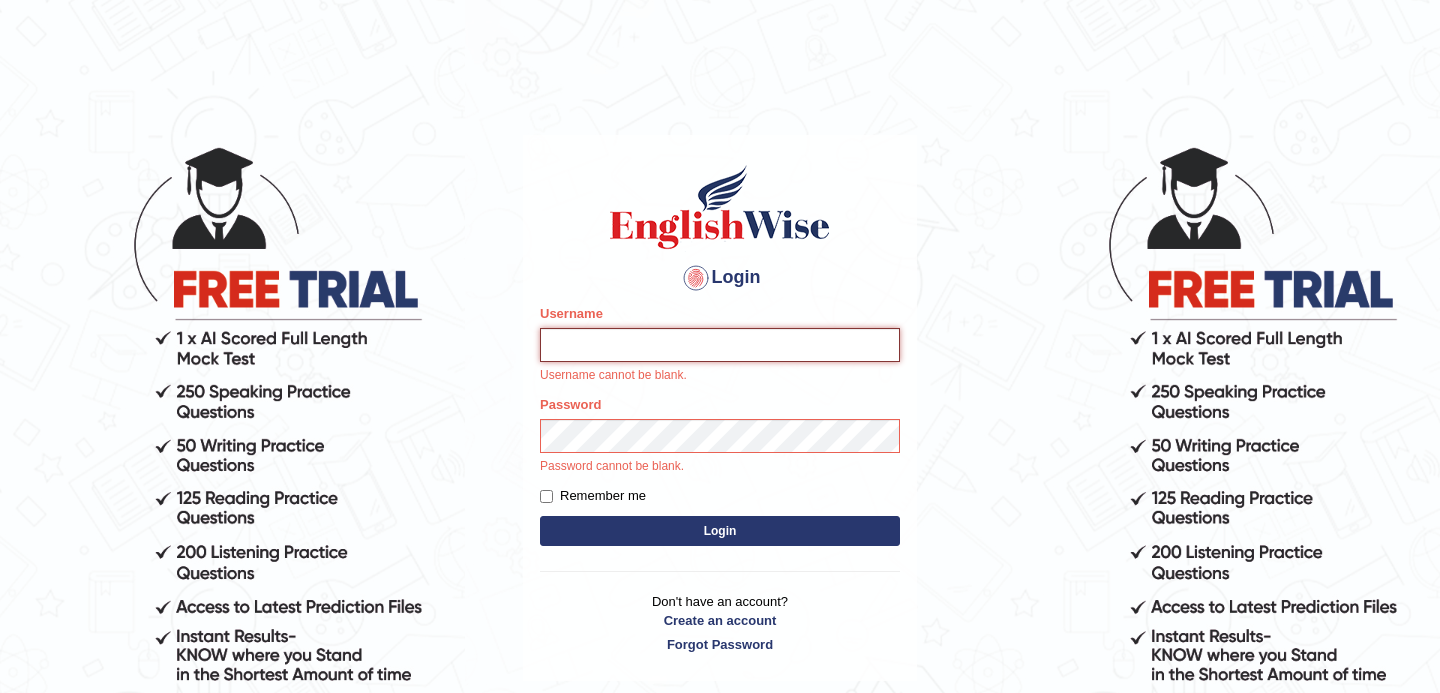 click on "Username" at bounding box center [720, 345] 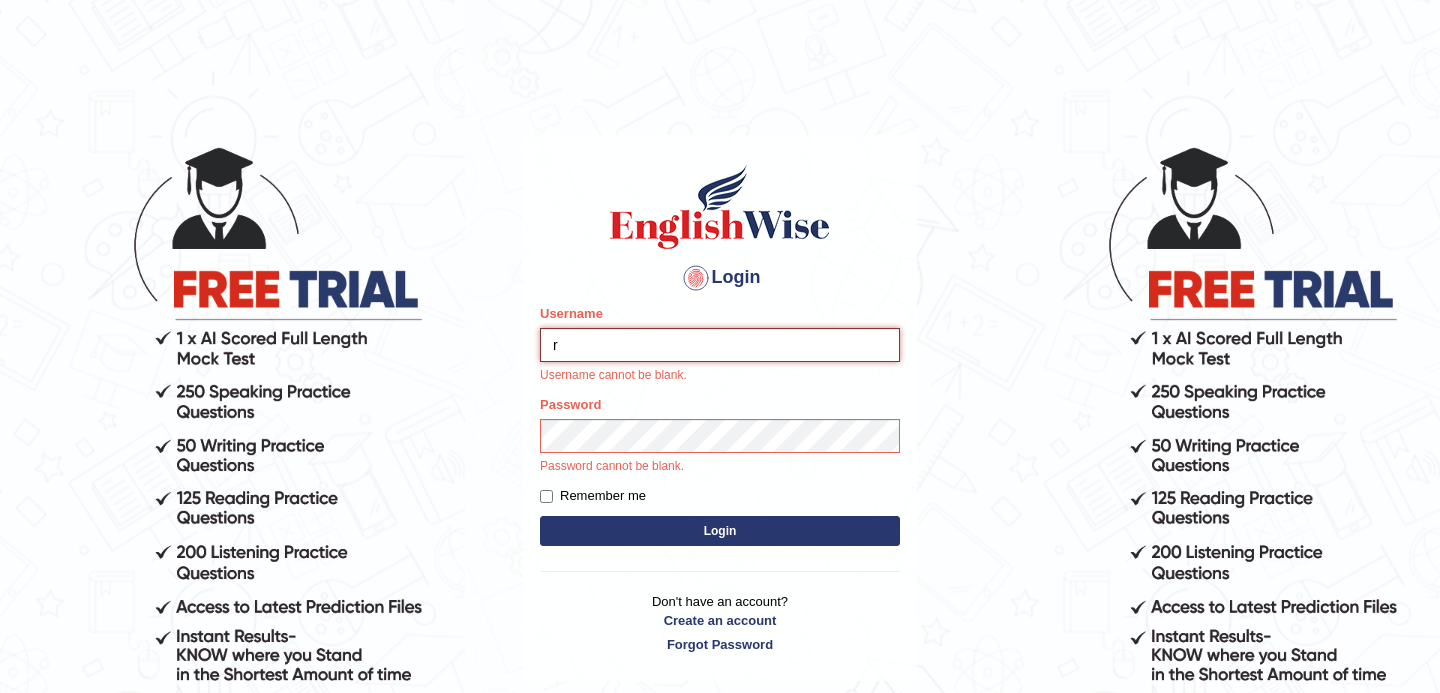 type on "Ren8229" 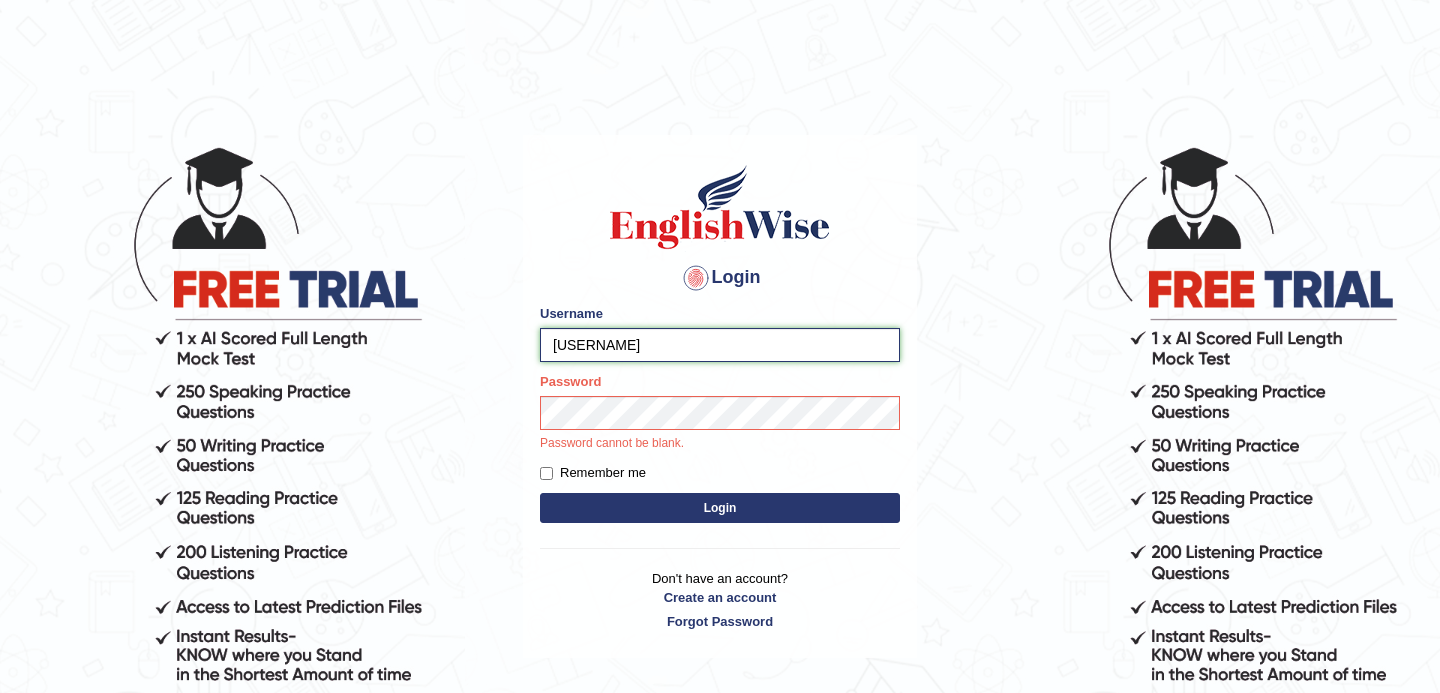 click on "Ren8229" at bounding box center [720, 345] 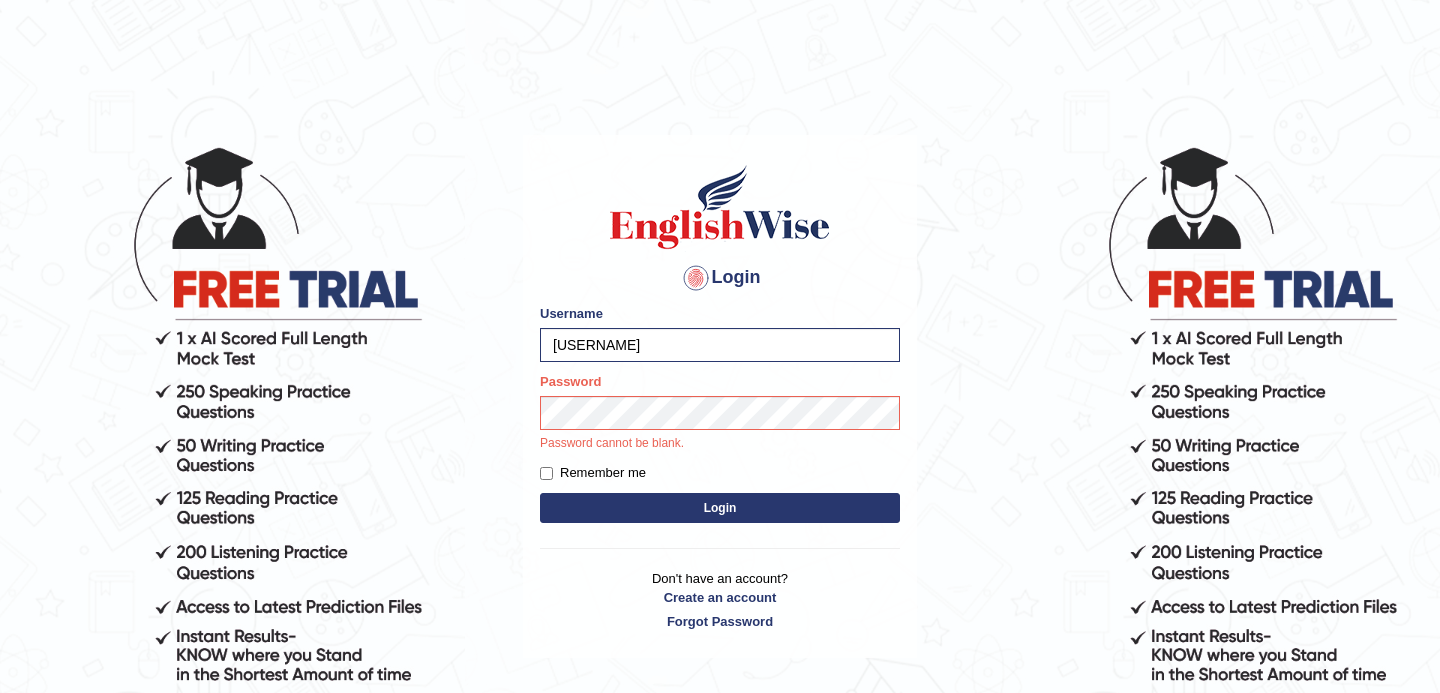 click on "Login" at bounding box center [720, 508] 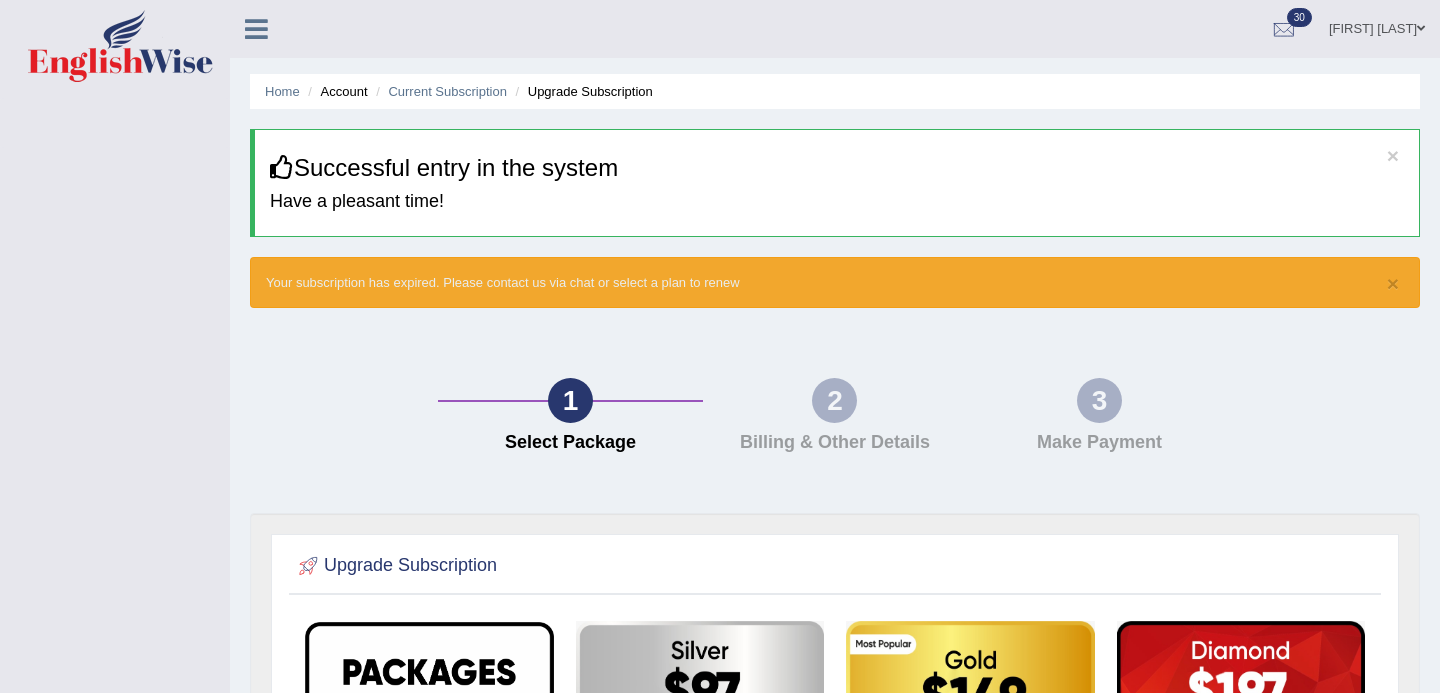 scroll, scrollTop: 0, scrollLeft: 0, axis: both 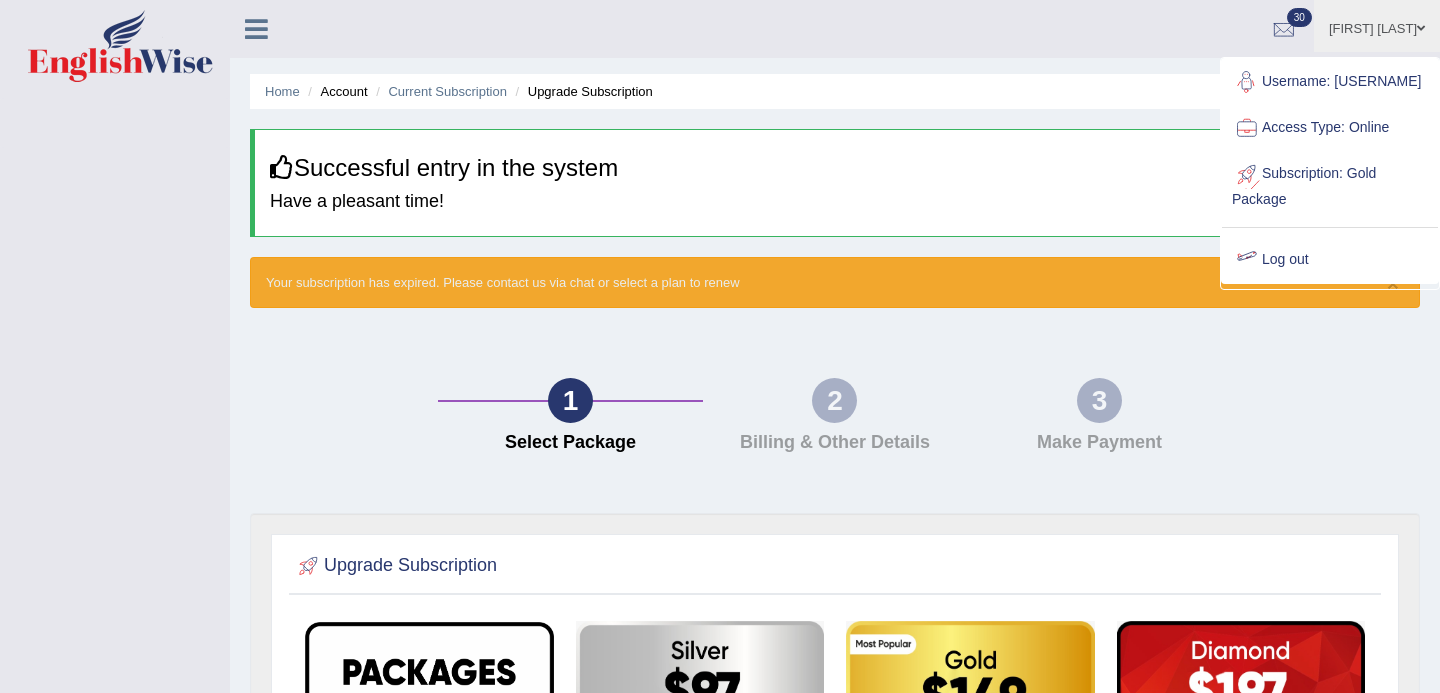 click on "Log out" at bounding box center [1330, 260] 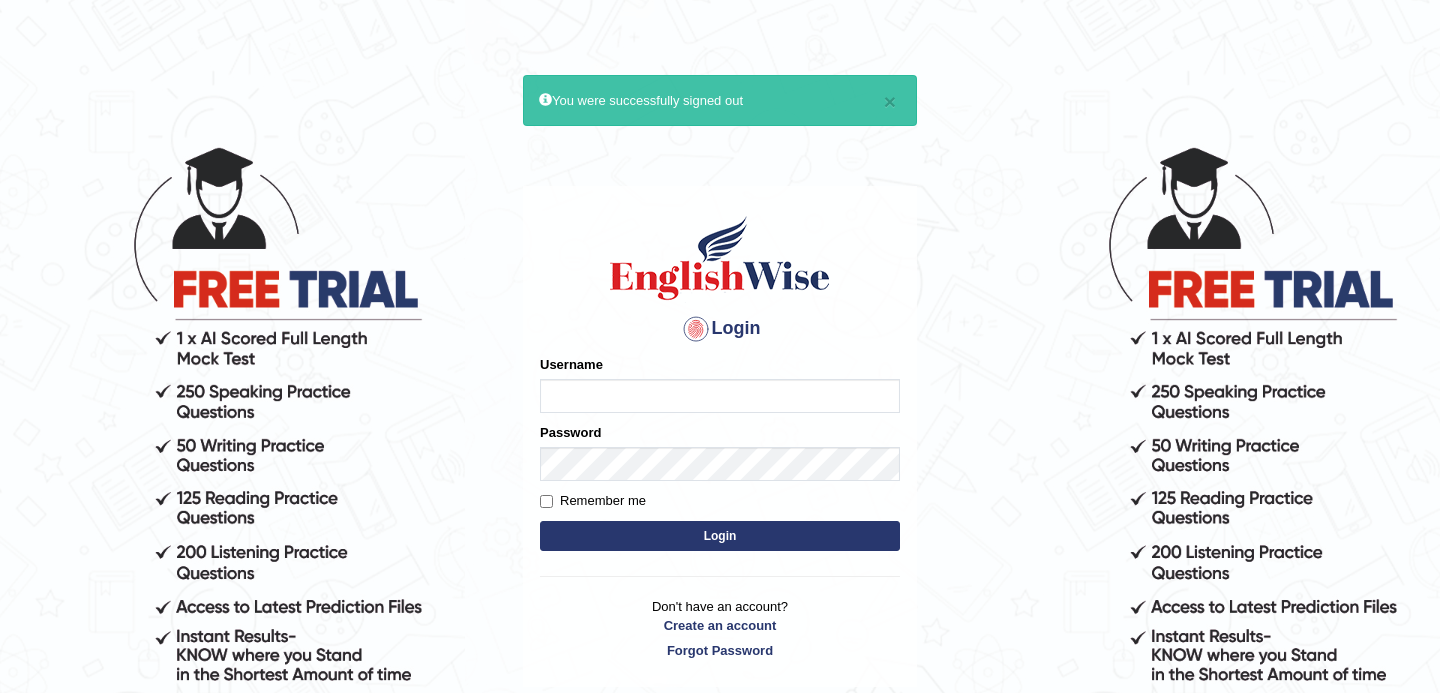 scroll, scrollTop: 0, scrollLeft: 0, axis: both 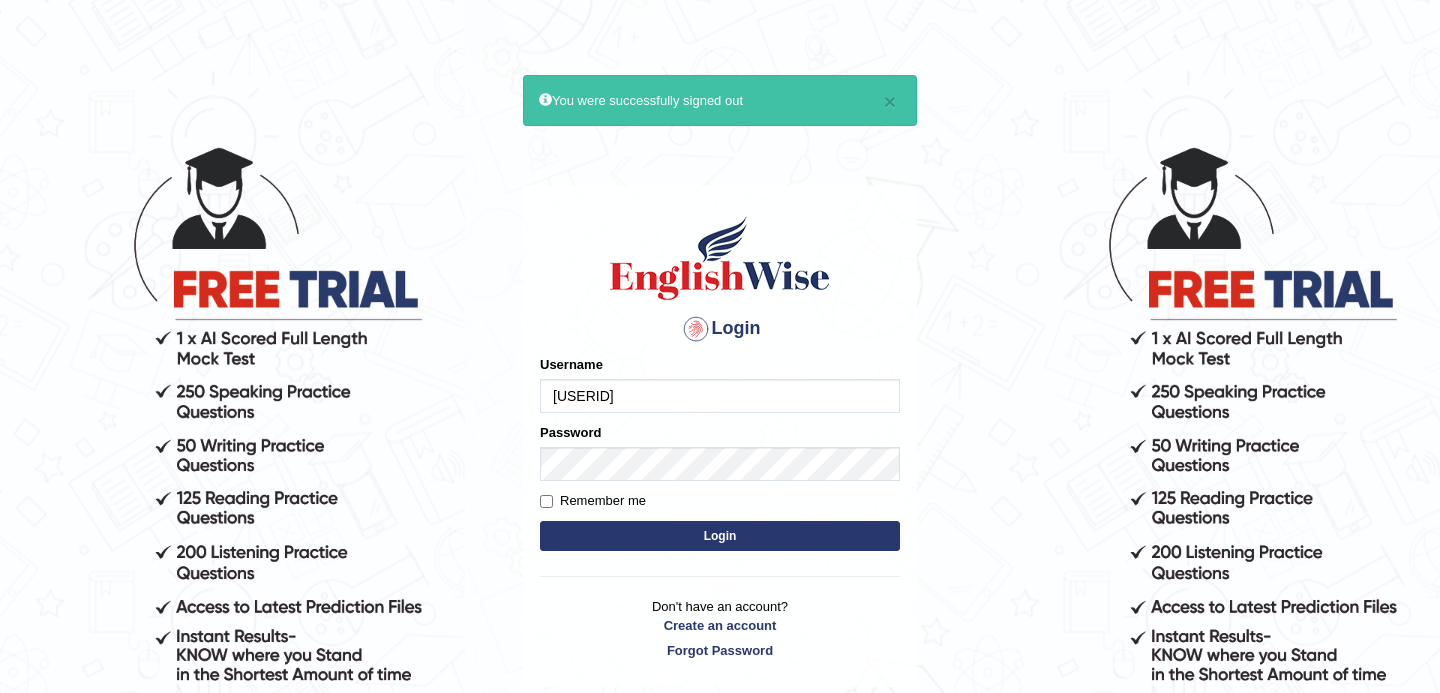 click on "[USERNAME]" at bounding box center [720, 396] 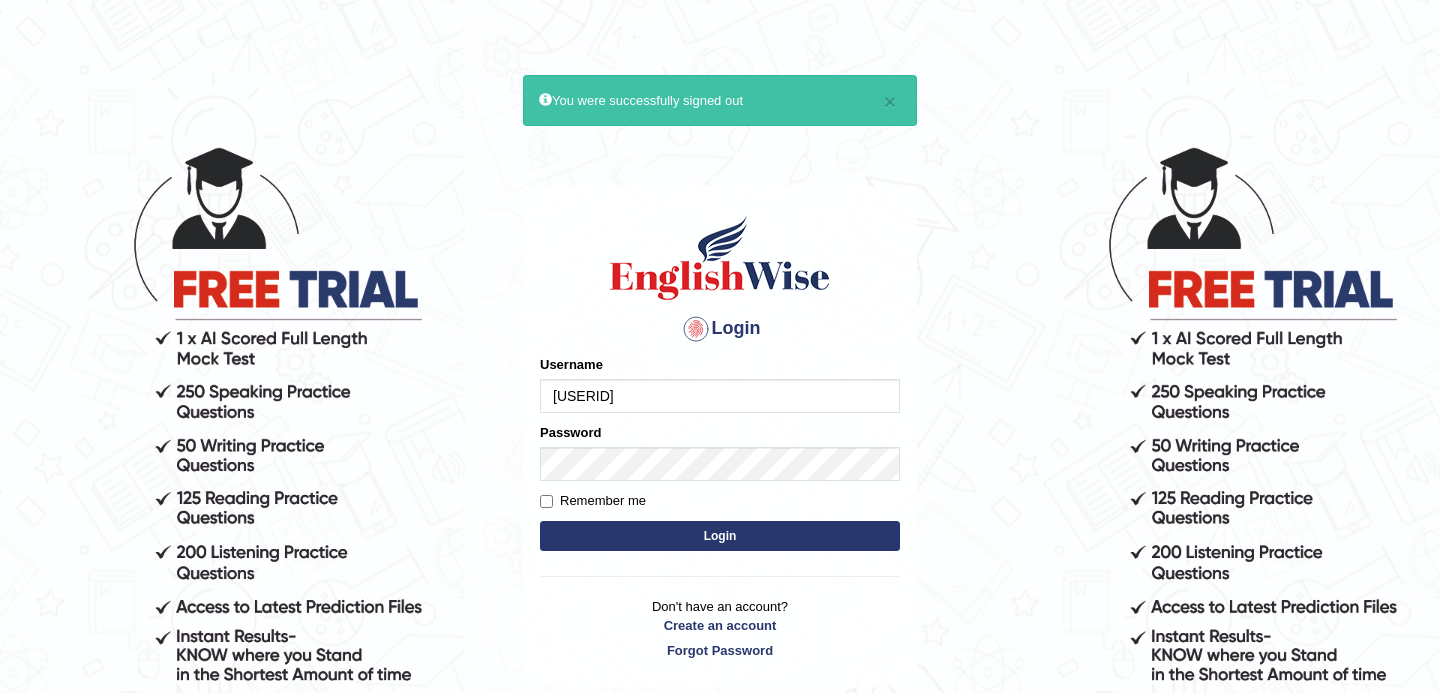 click on "[USERNAME]" at bounding box center (720, 396) 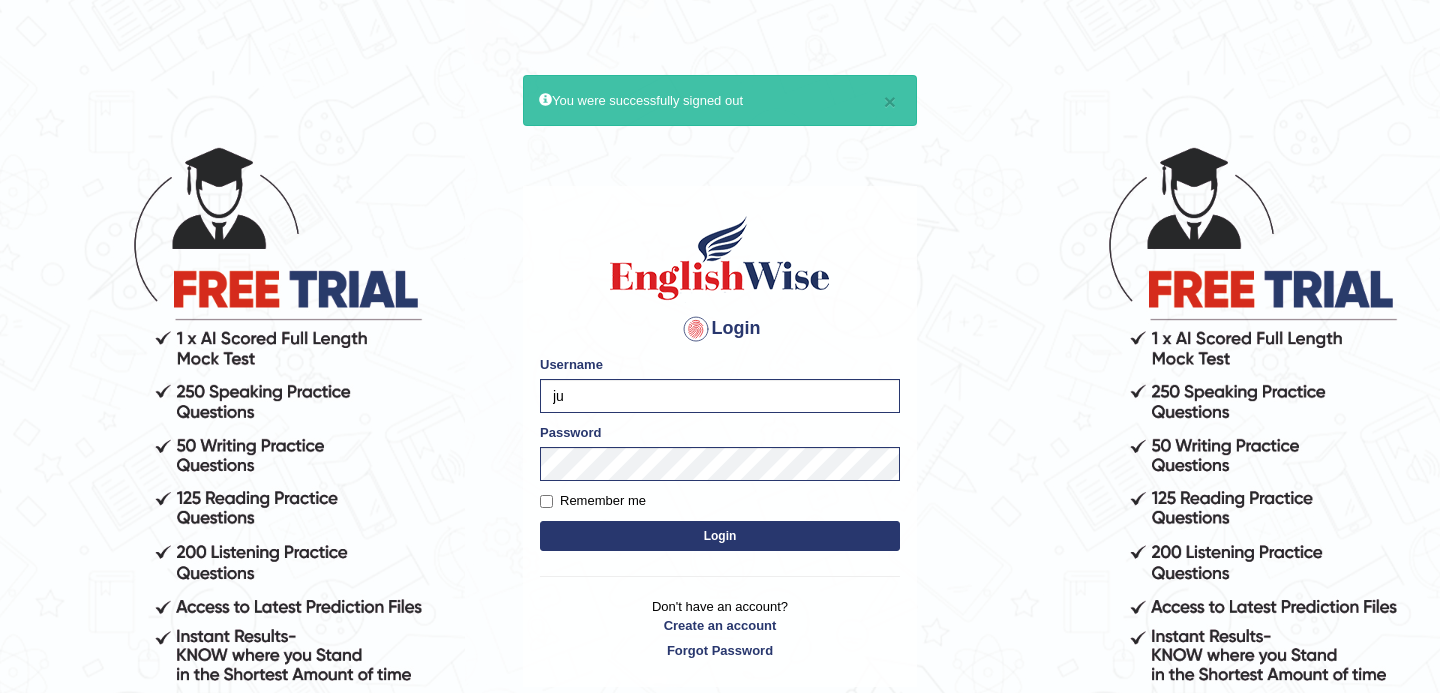 type on "JUDE3679" 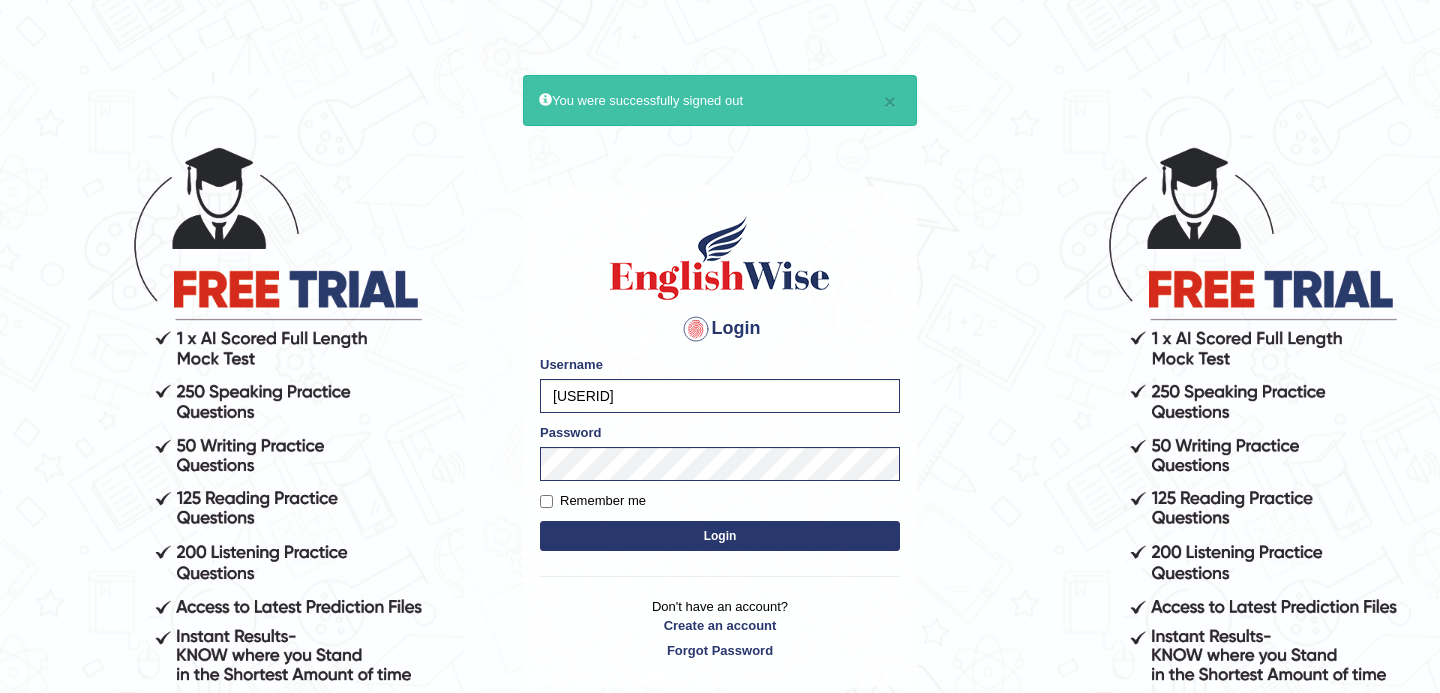 click on "JUDE3679" at bounding box center [720, 396] 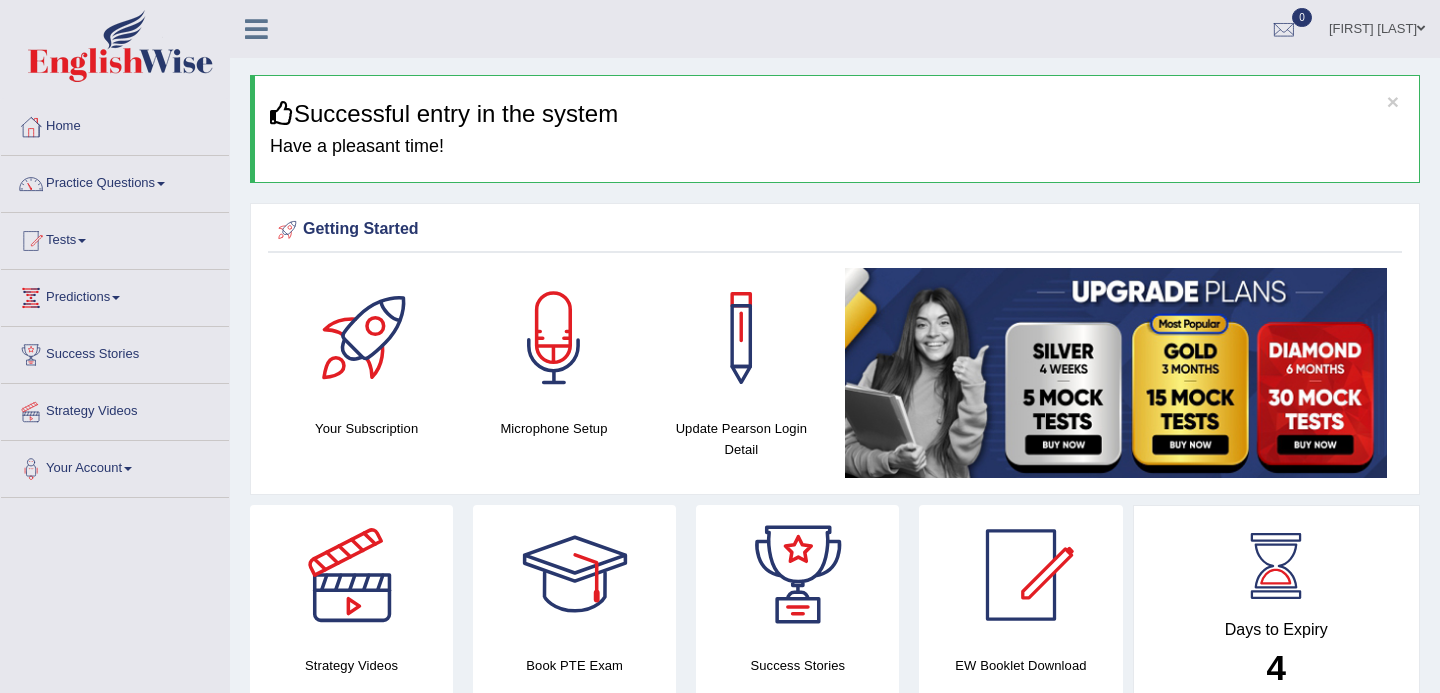 scroll, scrollTop: 0, scrollLeft: 0, axis: both 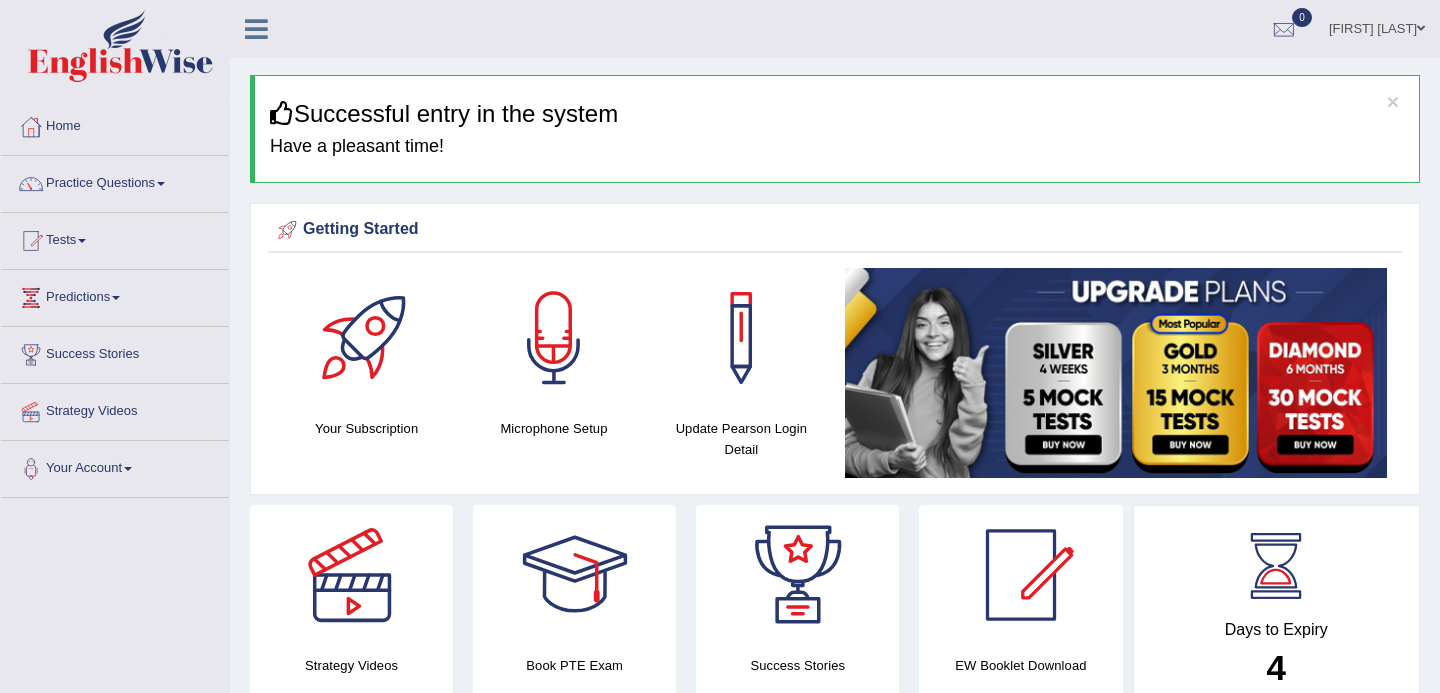 click on "Jude Chaminda" at bounding box center [1377, 26] 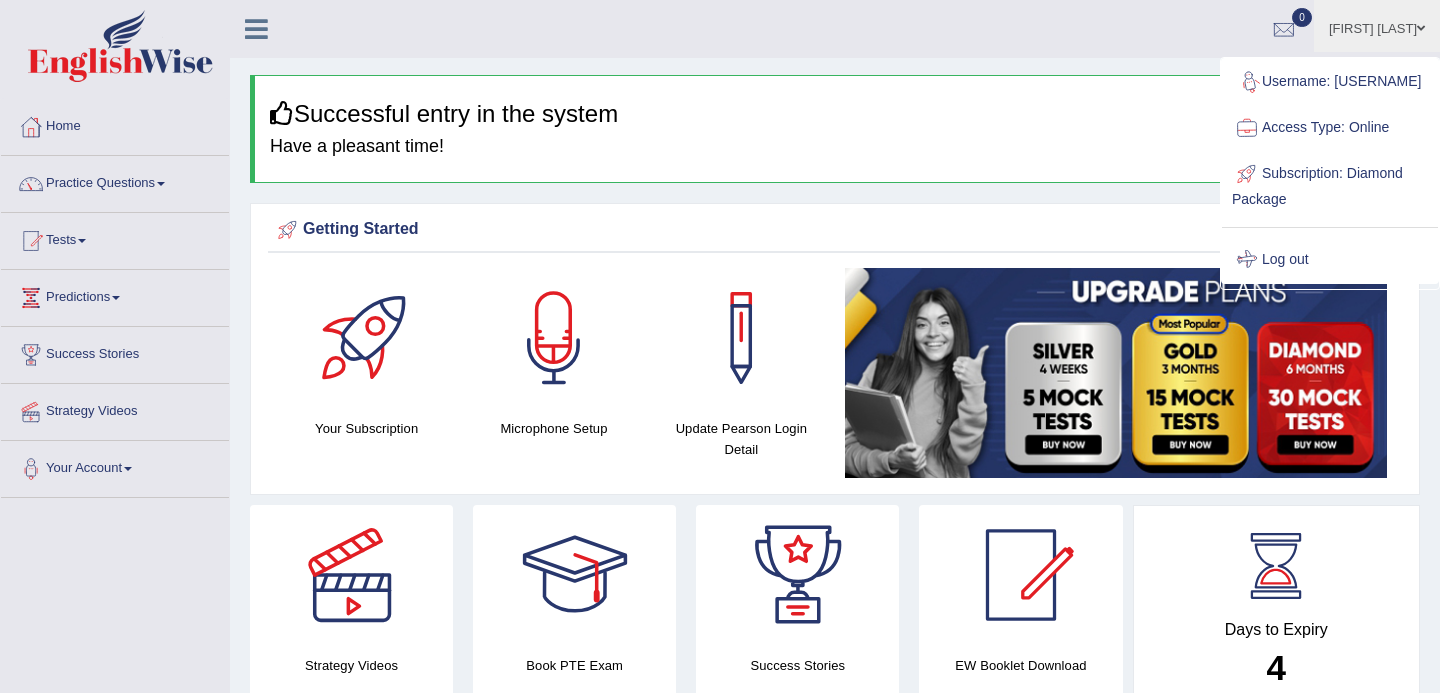 click on "Log out" at bounding box center (1330, 260) 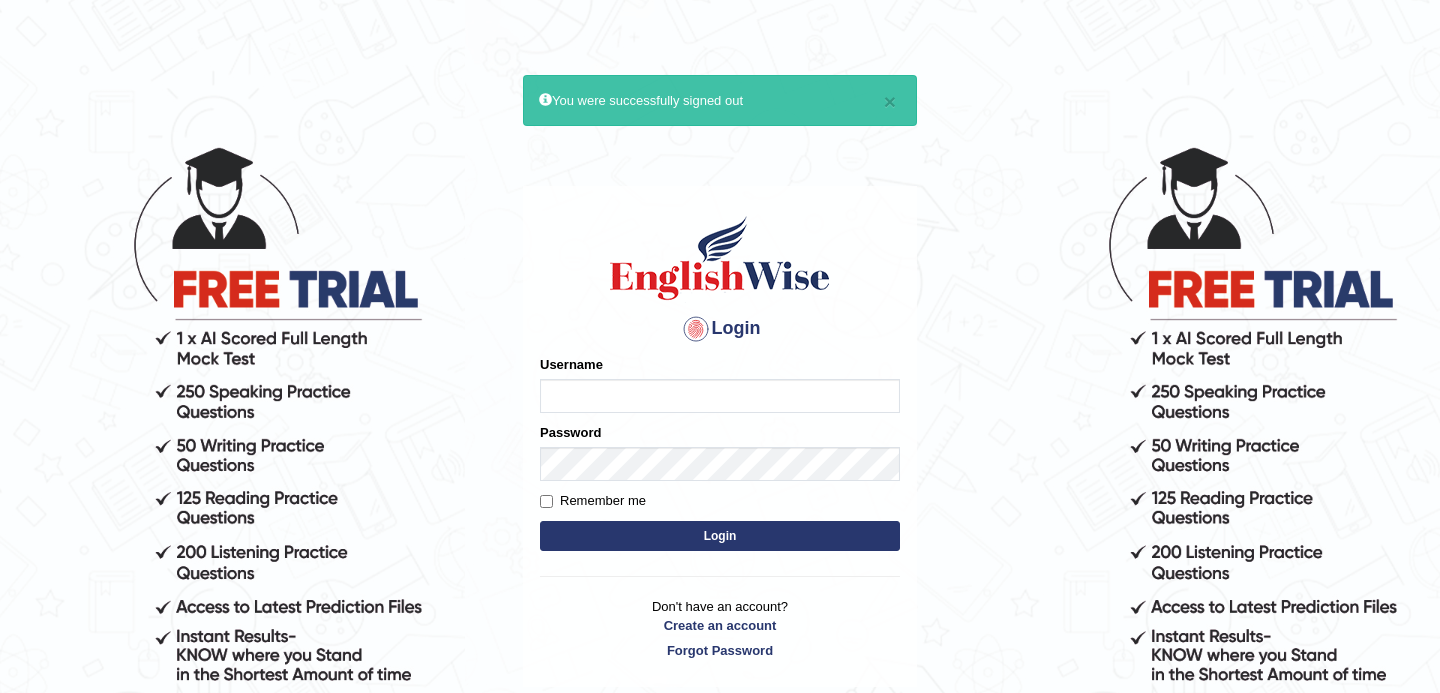 scroll, scrollTop: 0, scrollLeft: 0, axis: both 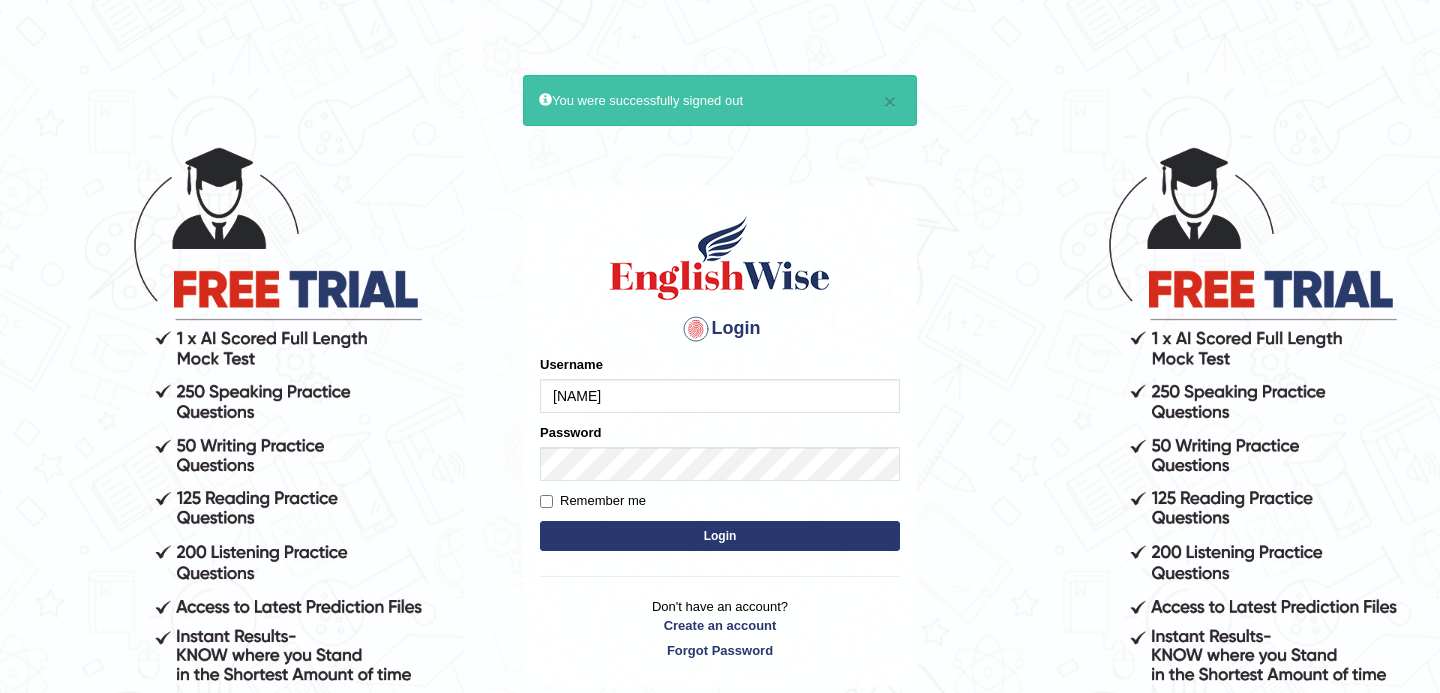 click on "JUDE3679" at bounding box center (720, 396) 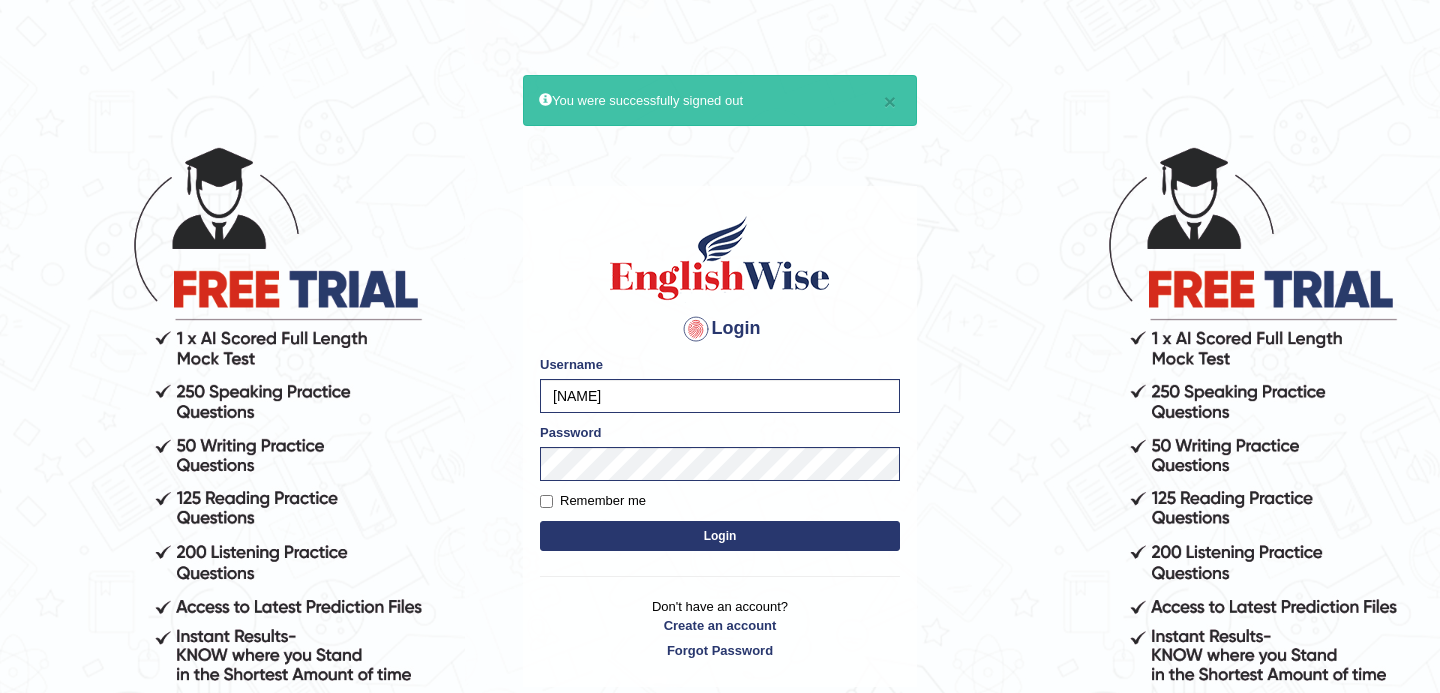 click on "JUDE3679" at bounding box center [720, 396] 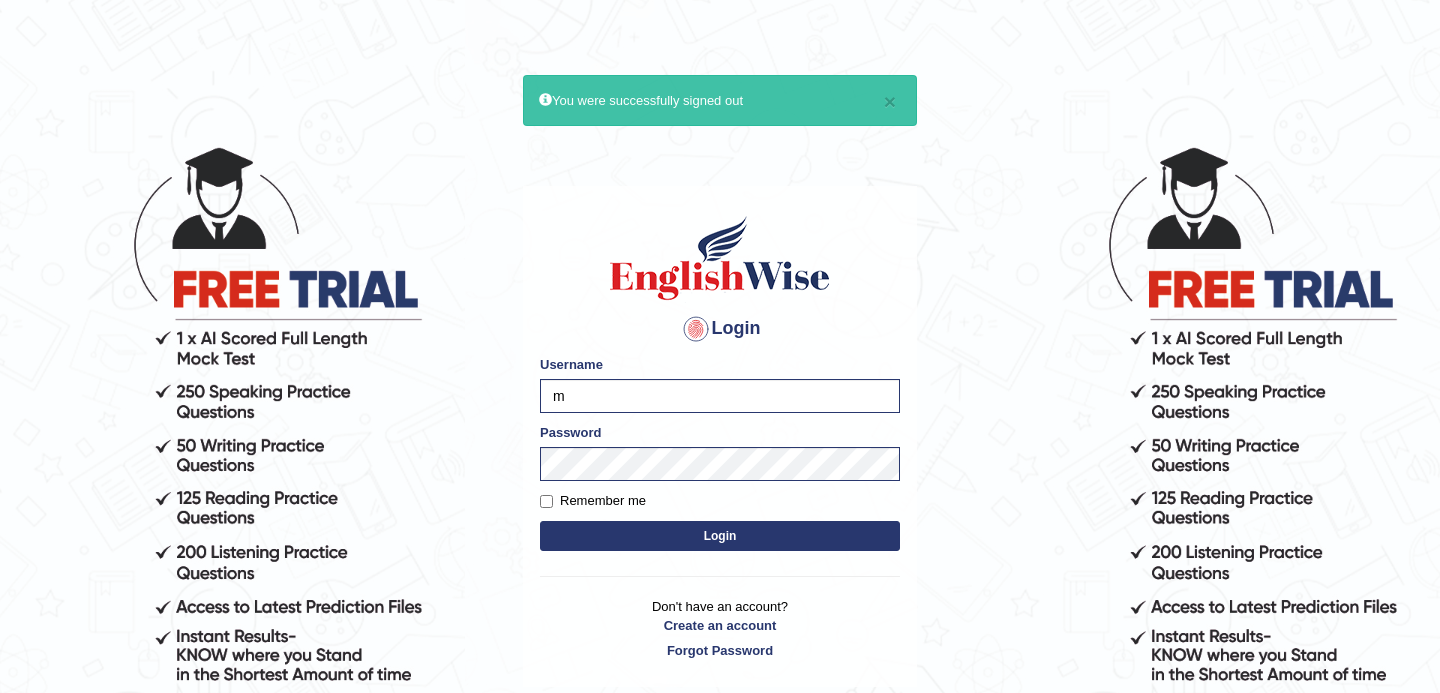type on "Marwa0285" 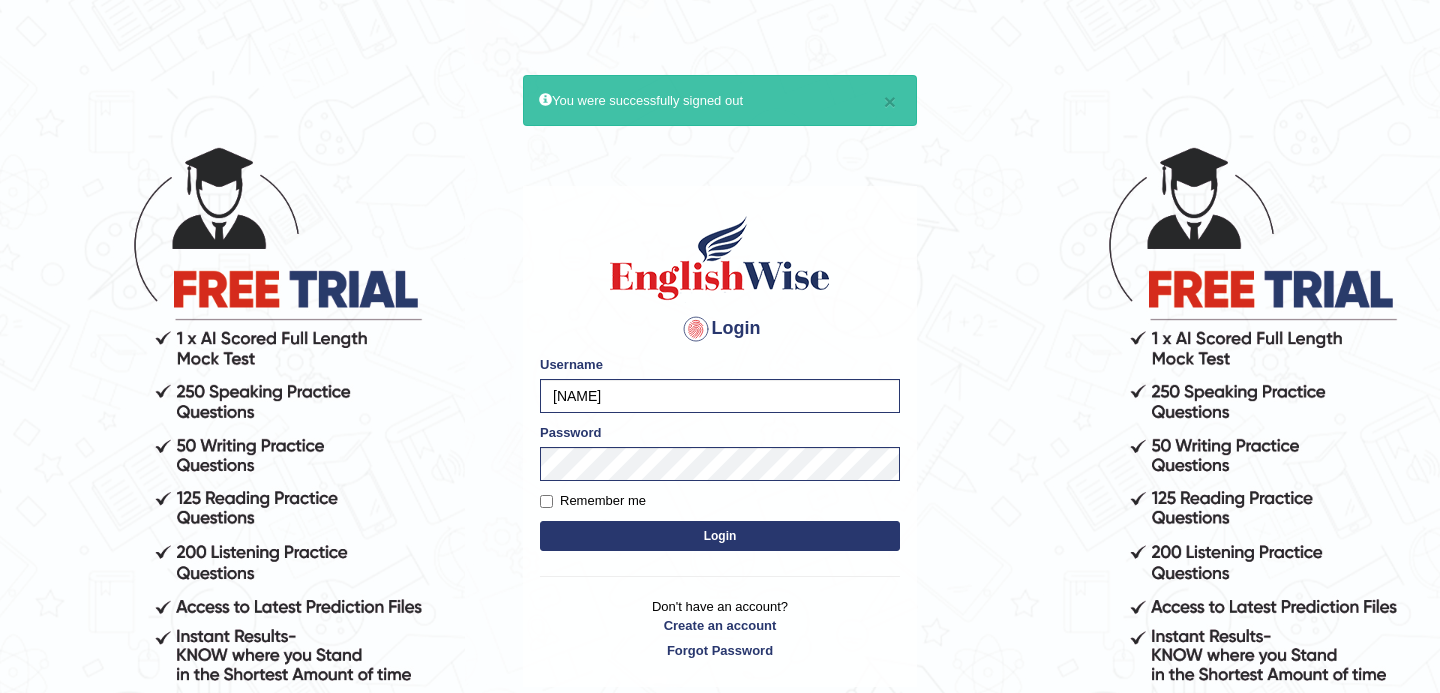 click on "Marwa0285" at bounding box center (720, 396) 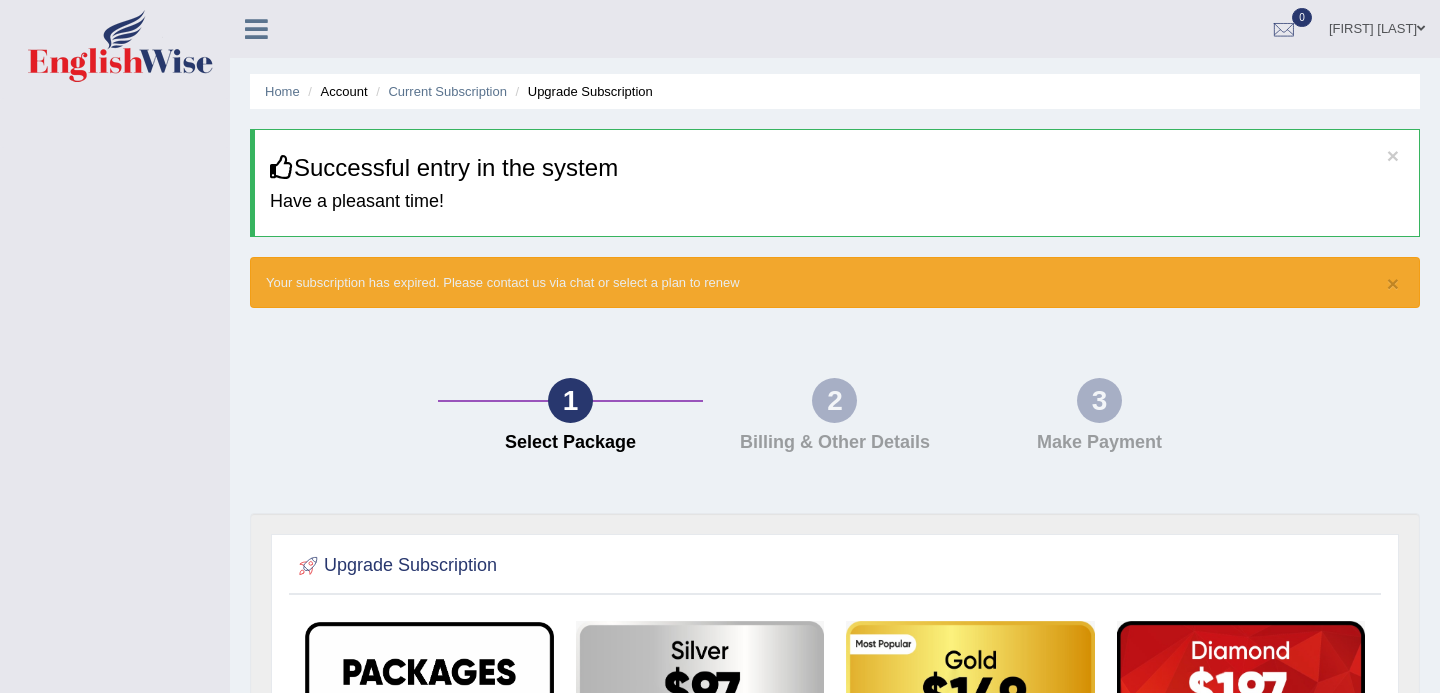 scroll, scrollTop: 0, scrollLeft: 0, axis: both 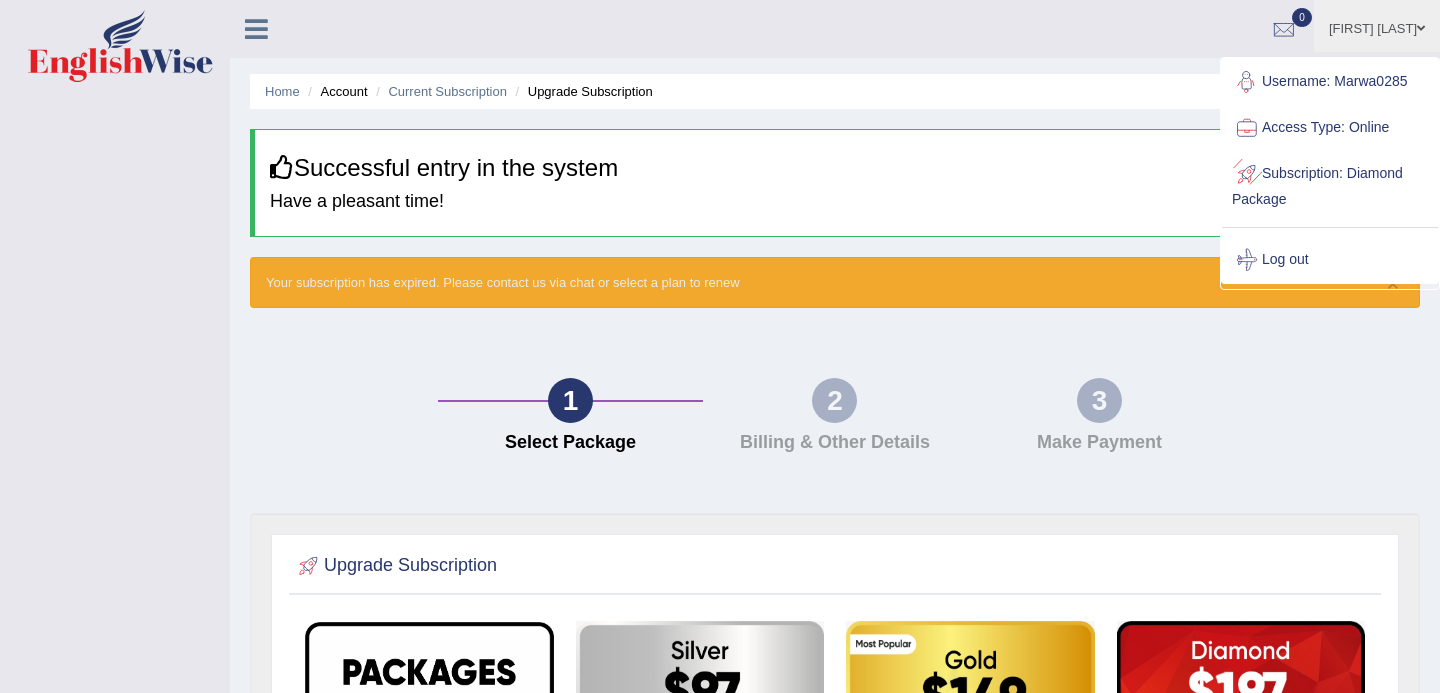 click on "Log out" at bounding box center [1330, 260] 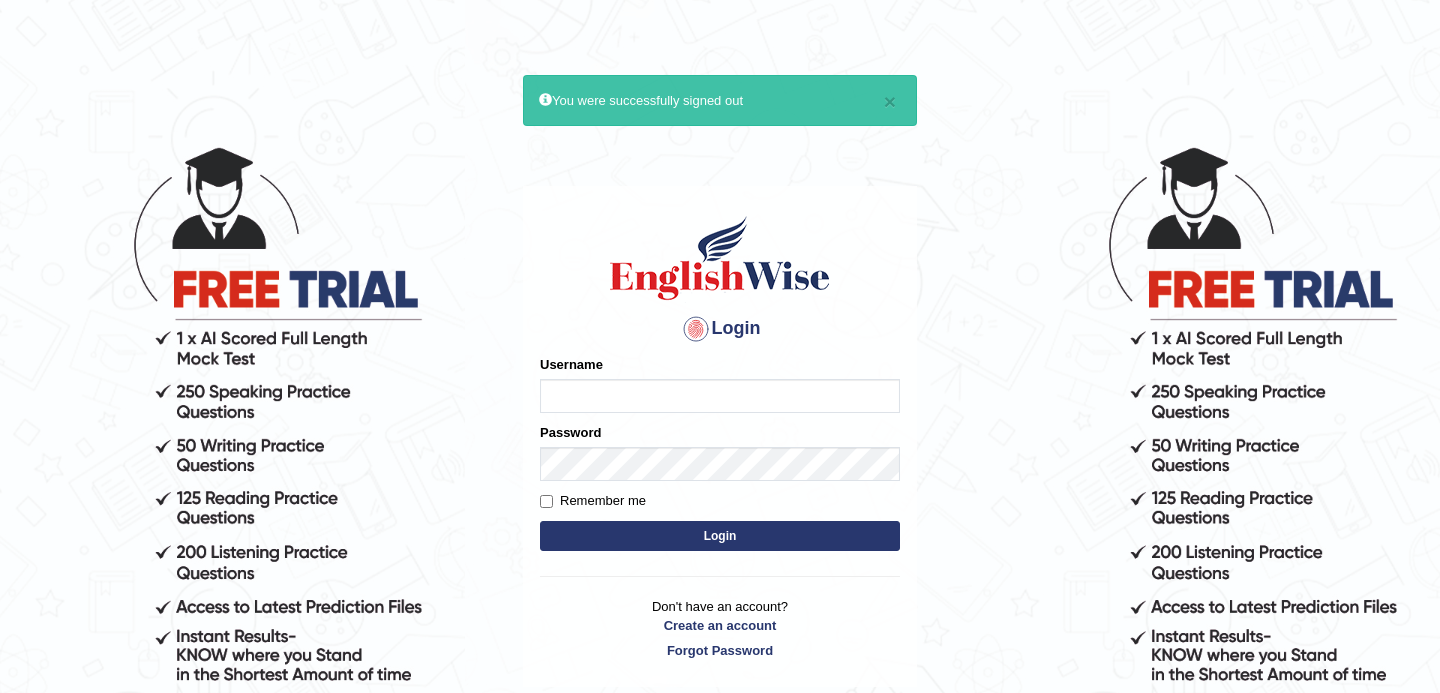 scroll, scrollTop: 0, scrollLeft: 0, axis: both 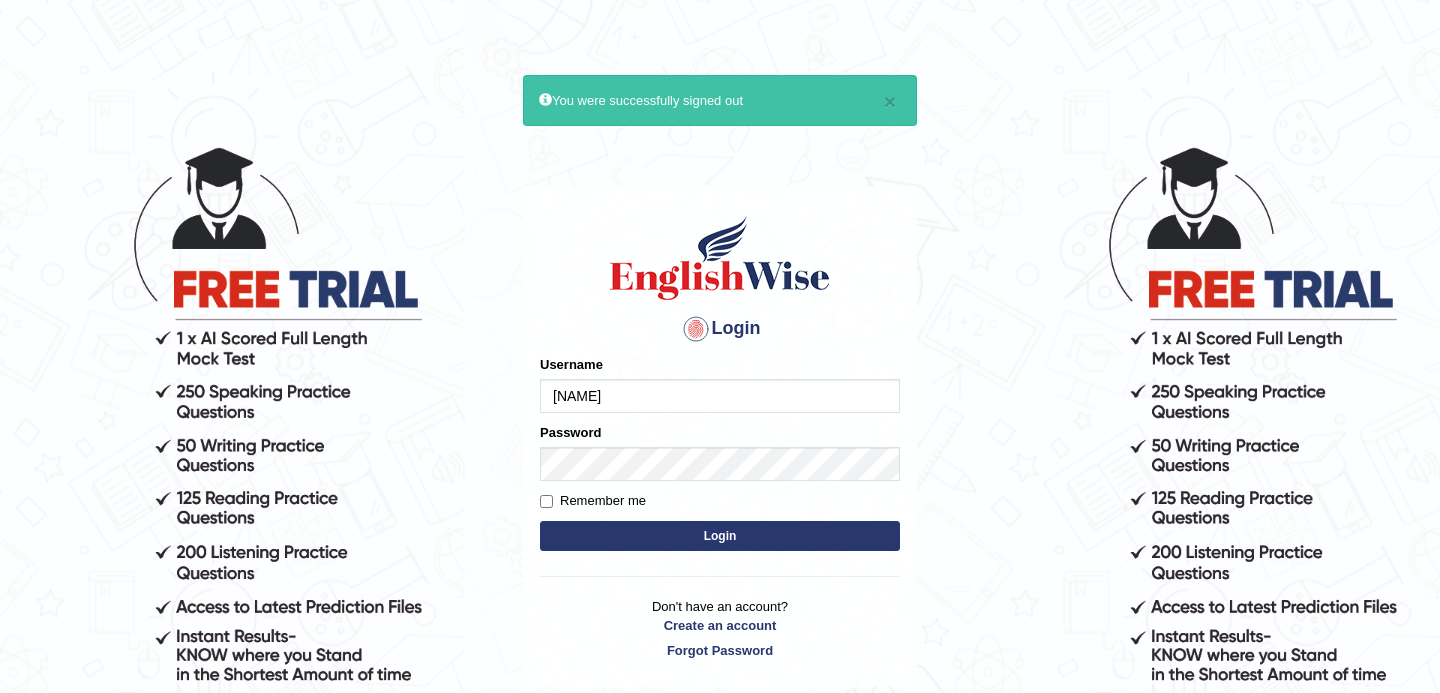 click on "Marwa0285" at bounding box center [720, 396] 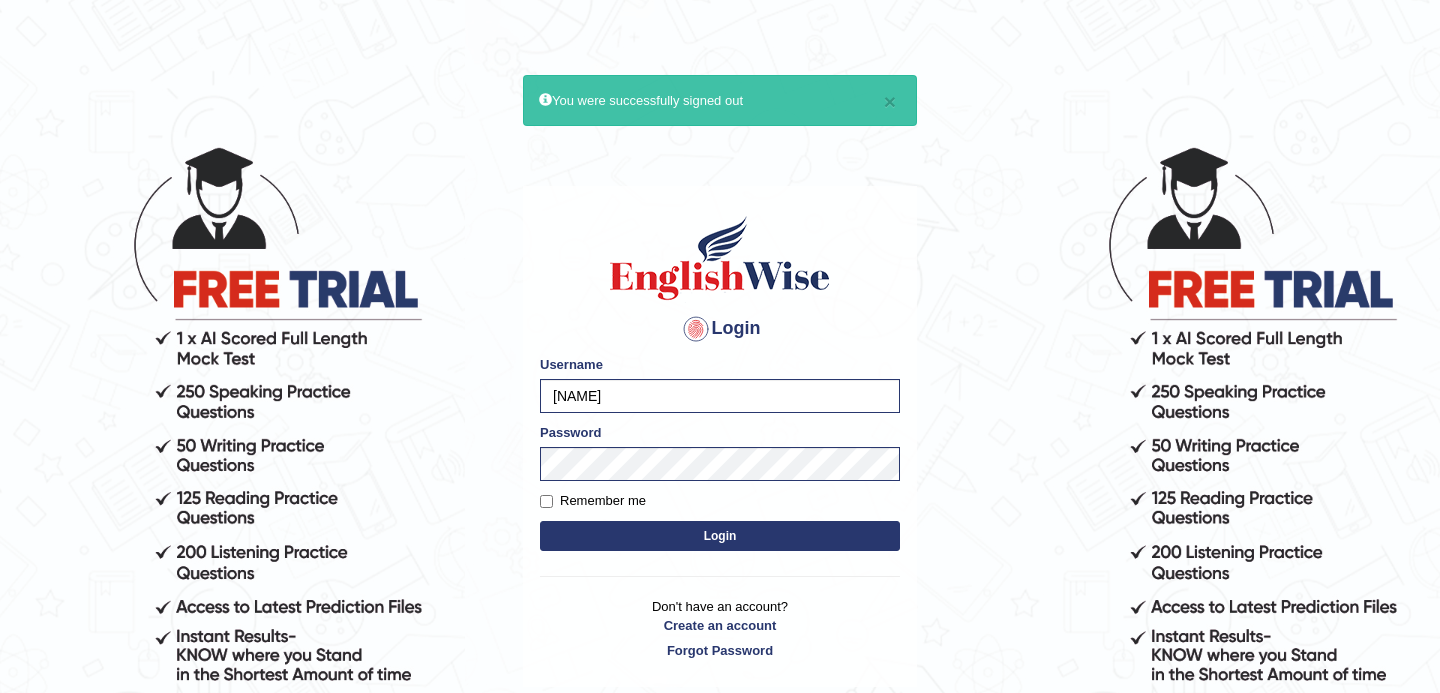 type on "Ren8229" 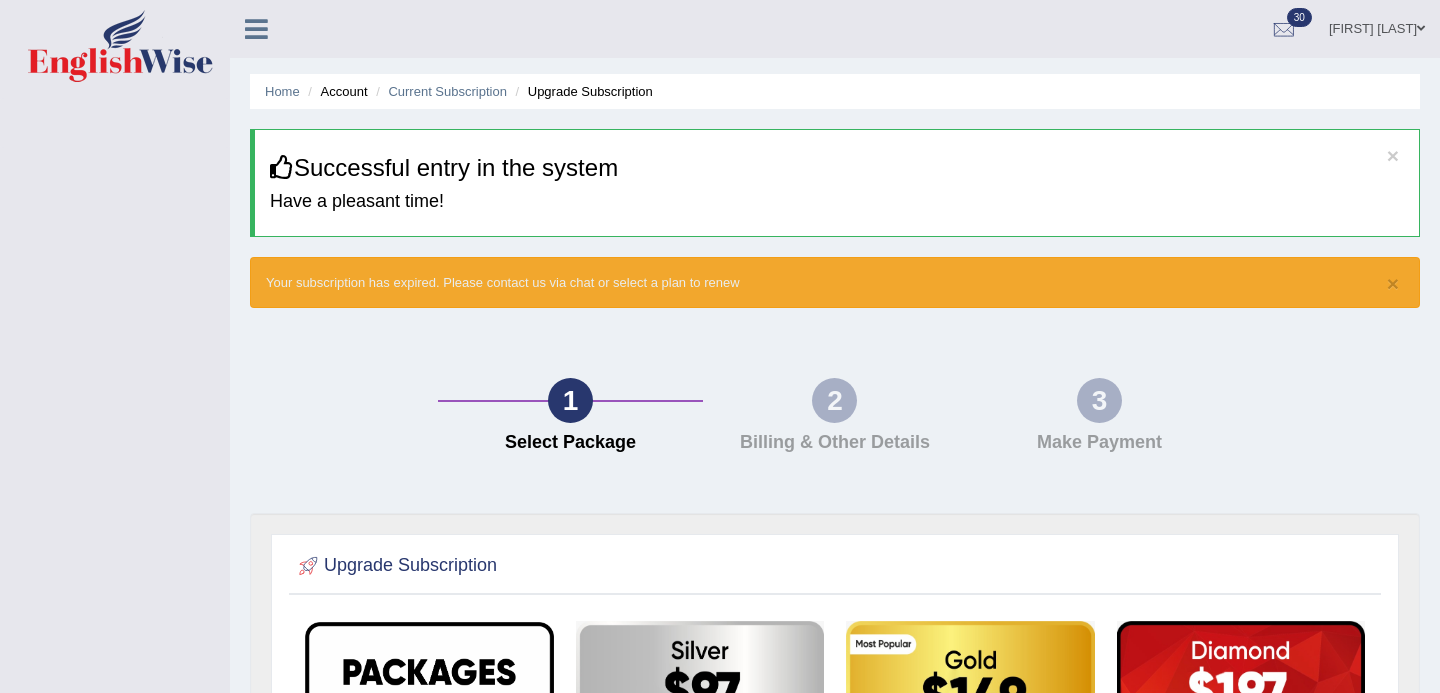 scroll, scrollTop: 0, scrollLeft: 0, axis: both 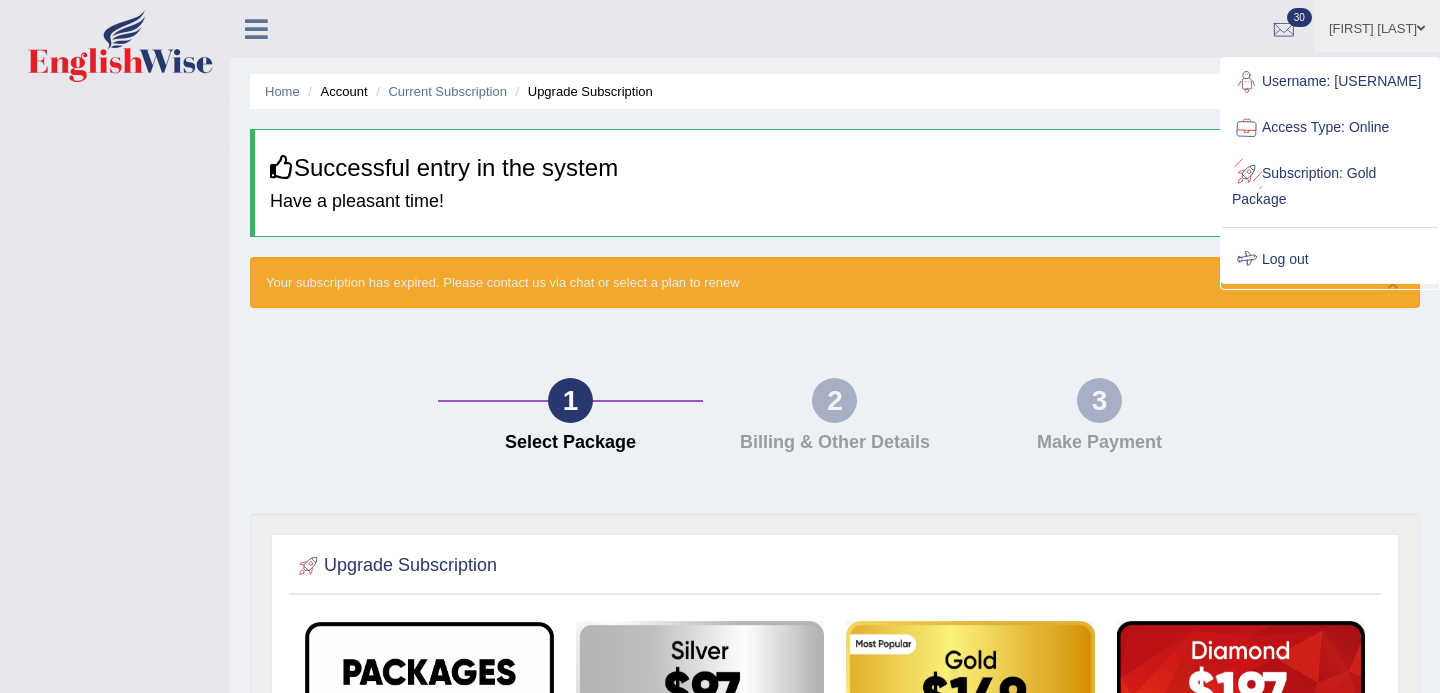 click on "Log out" at bounding box center [1330, 260] 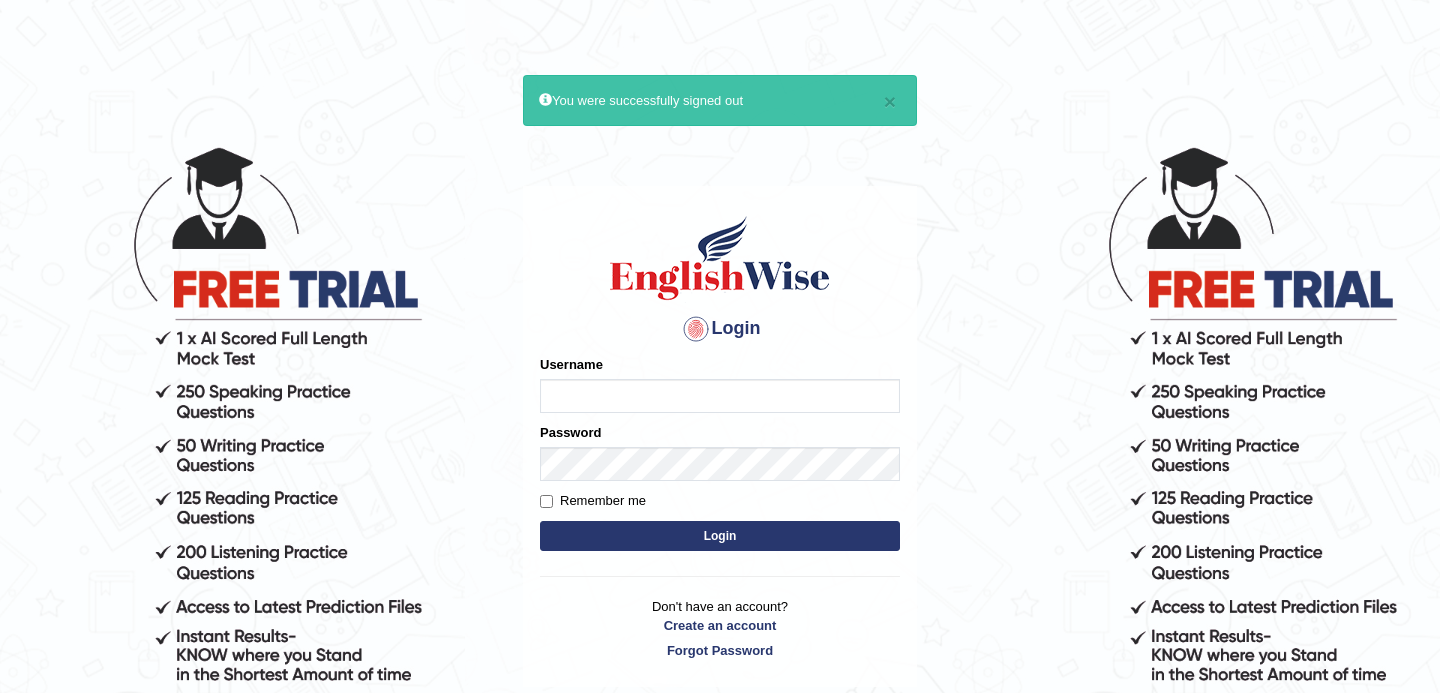 scroll, scrollTop: 0, scrollLeft: 0, axis: both 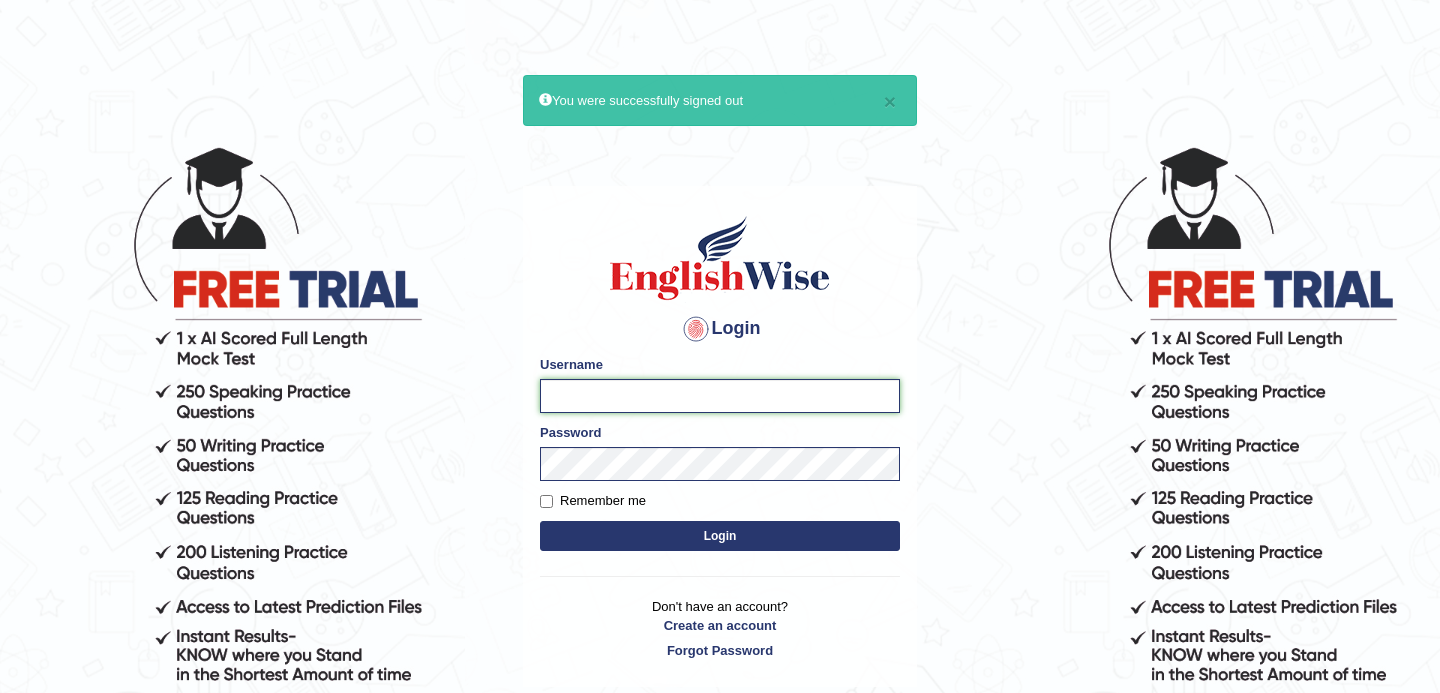 click on "Login
Please fix the following errors:
Username
[USERNAME]
Password
Remember me
Login
Don't have an account?
Create an account
Forgot Password" at bounding box center [720, 396] 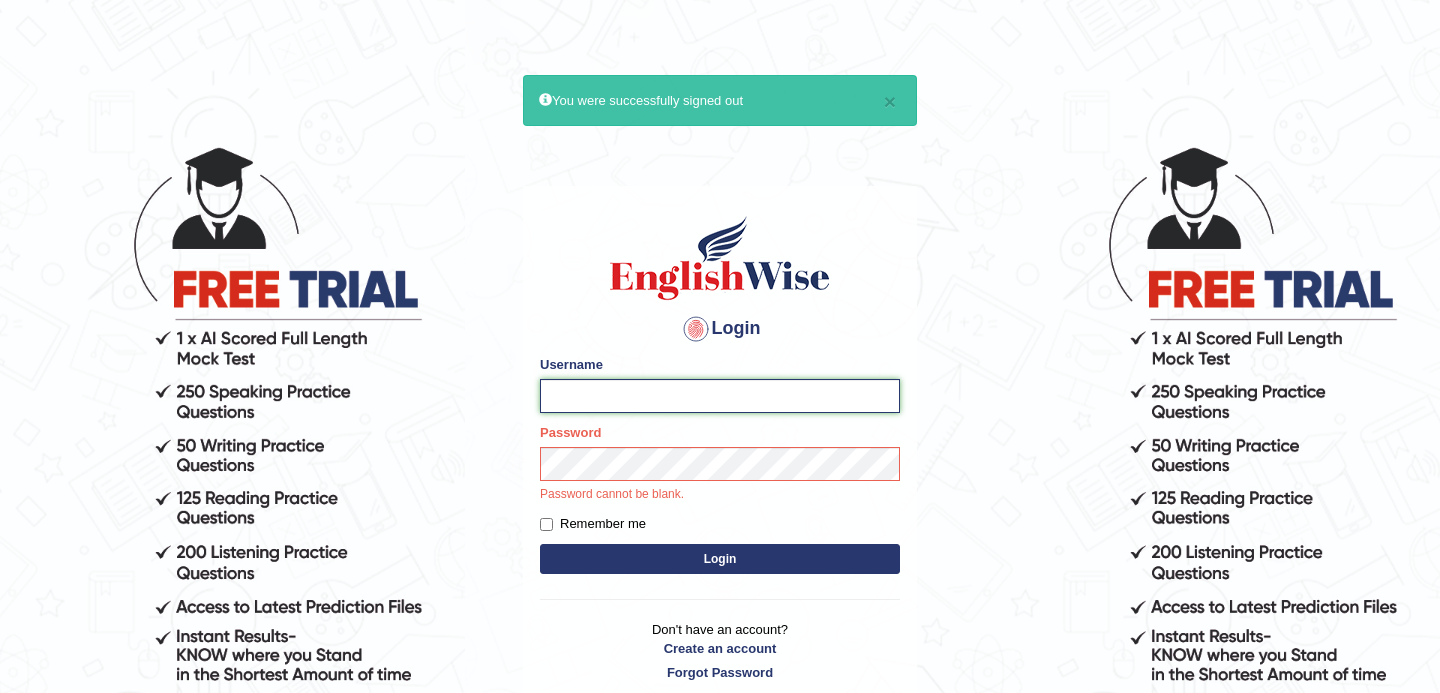 click on "Login
Please fix the following errors:
Username
[USERNAME]
Password
Remember me
Login
Don't have an account?
Create an account
Forgot Password" at bounding box center [720, 396] 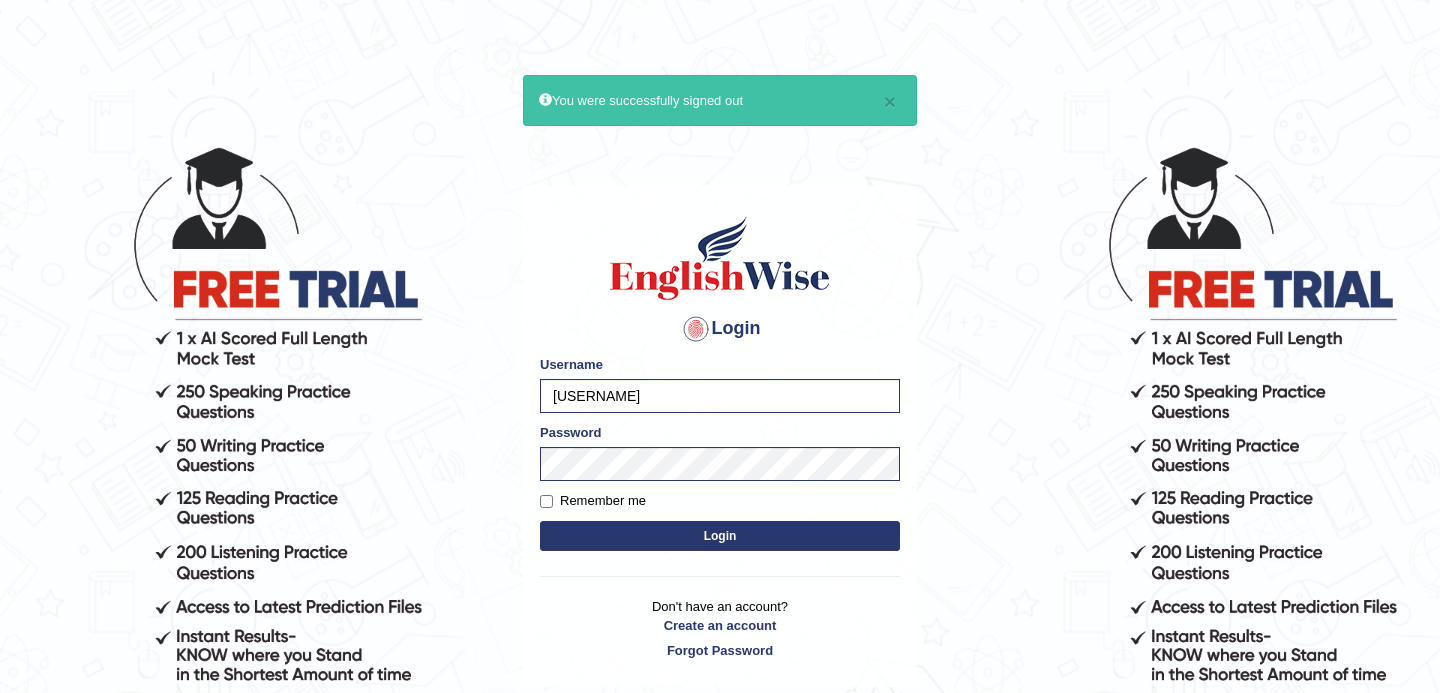 click on "Login
Please fix the following errors:
Username
Thushara0660
Password
Remember me
Login
Don't have an account?
Create an account
Forgot Password" at bounding box center [720, 436] 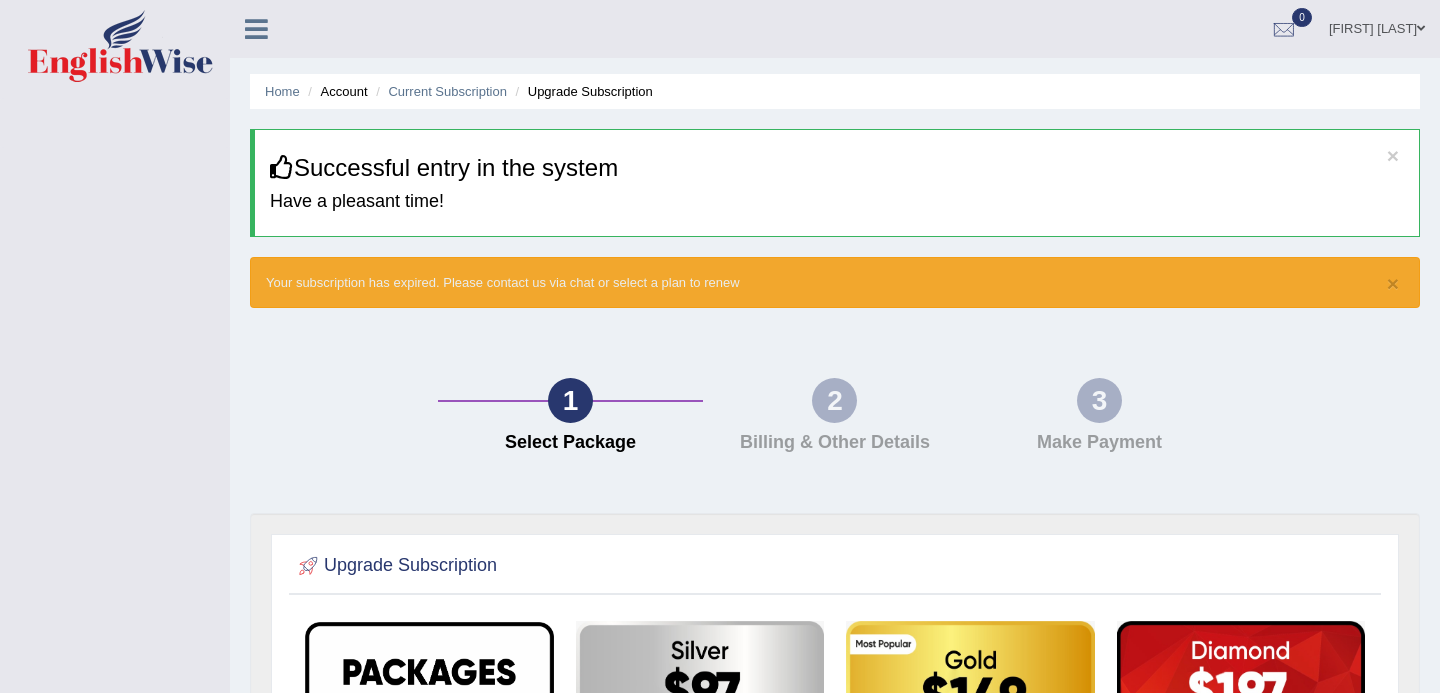 scroll, scrollTop: 0, scrollLeft: 0, axis: both 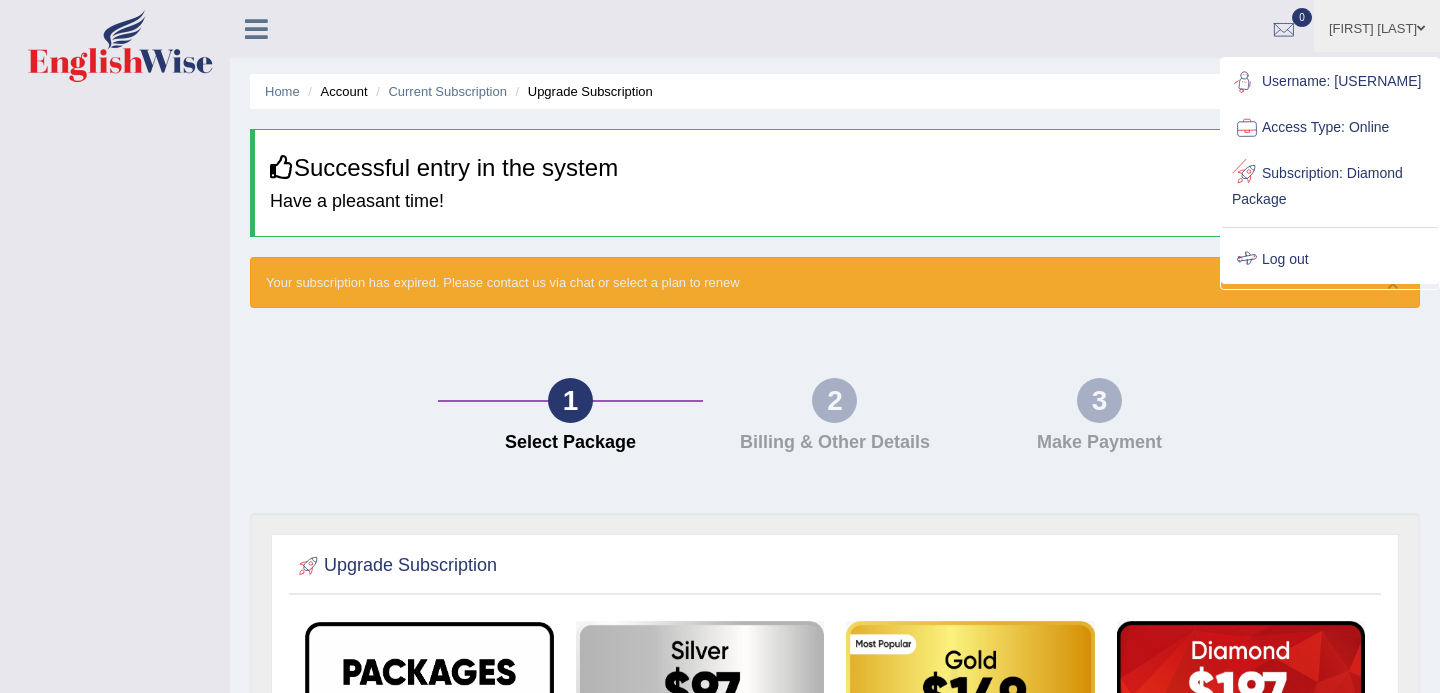 click on "Log out" at bounding box center (1330, 260) 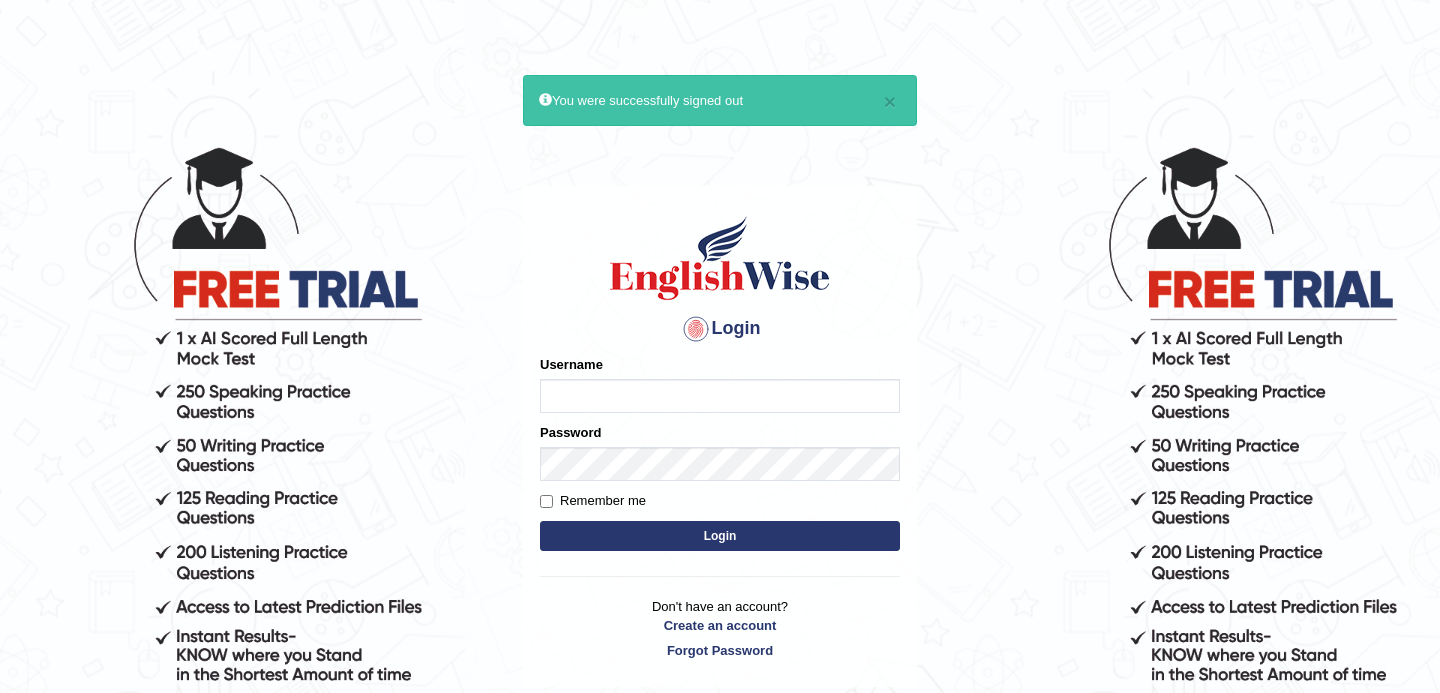scroll, scrollTop: 0, scrollLeft: 0, axis: both 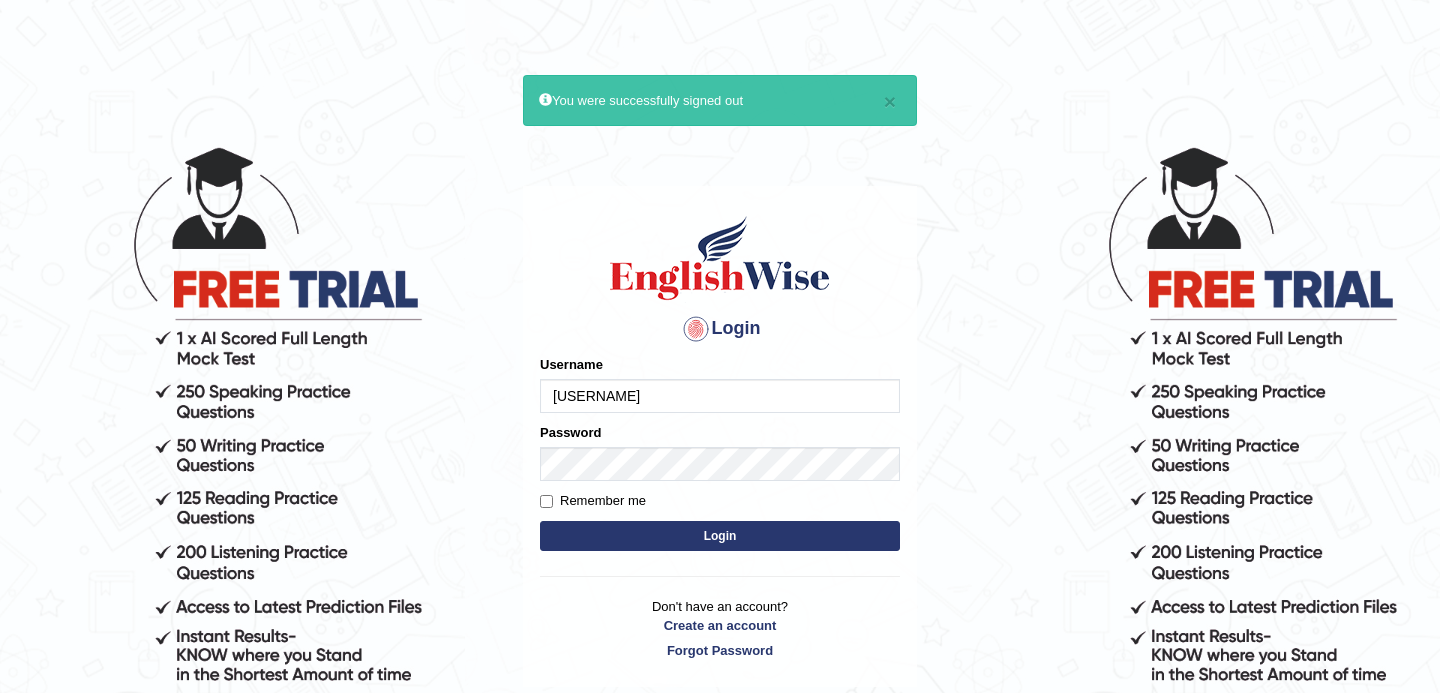 click on "[USERNAME]" at bounding box center (720, 396) 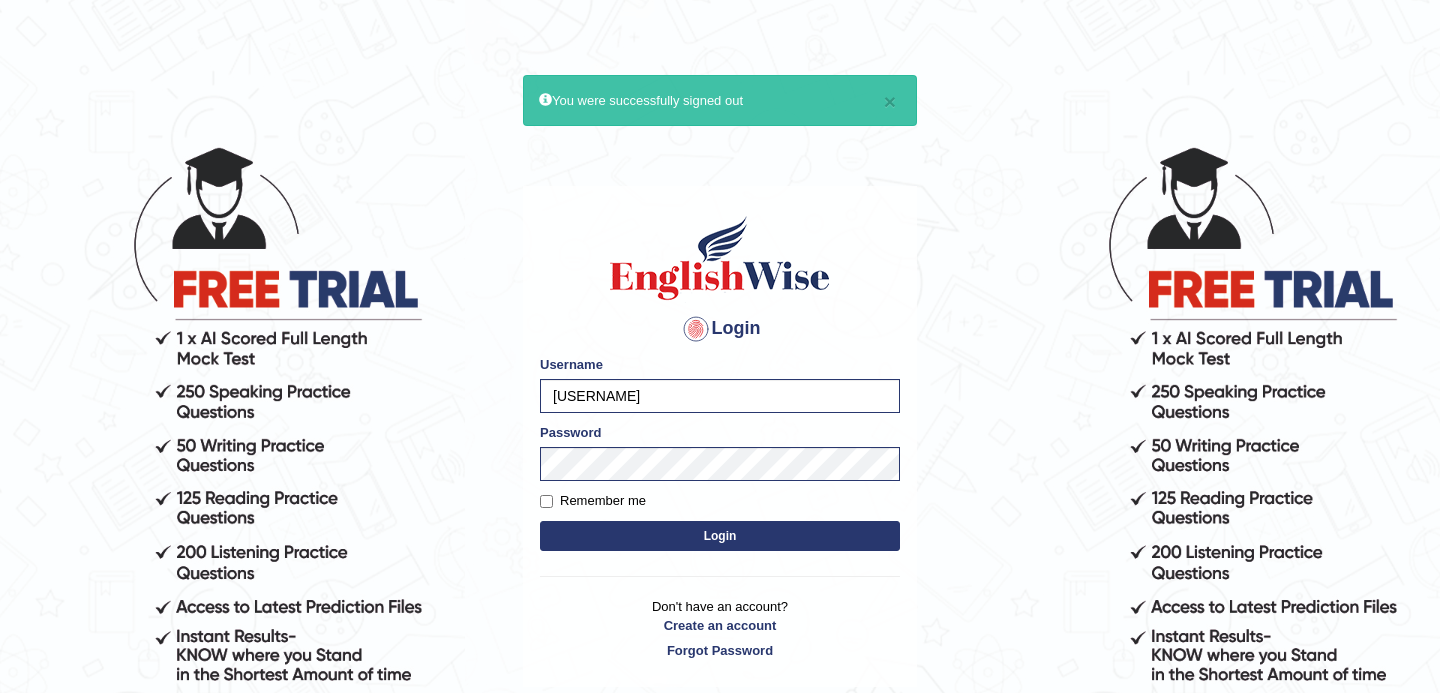 type on "[USERNAME]" 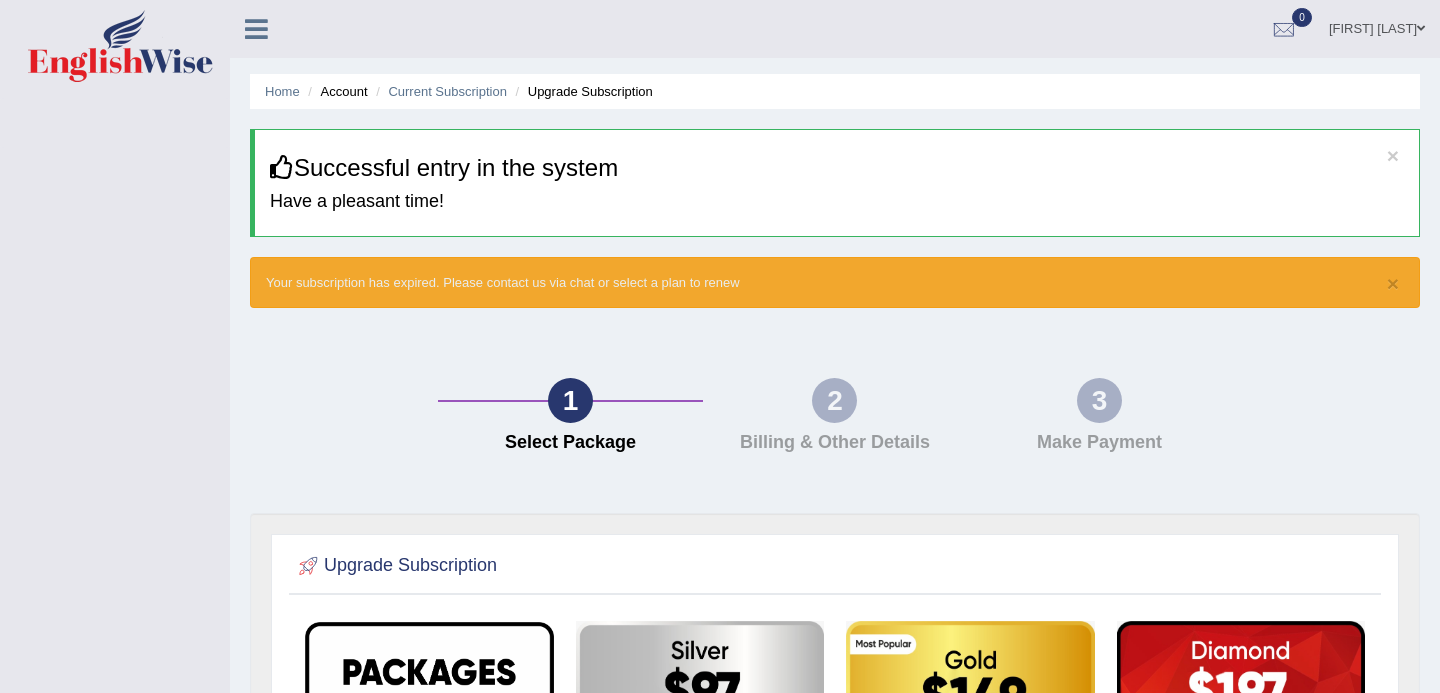 scroll, scrollTop: 0, scrollLeft: 0, axis: both 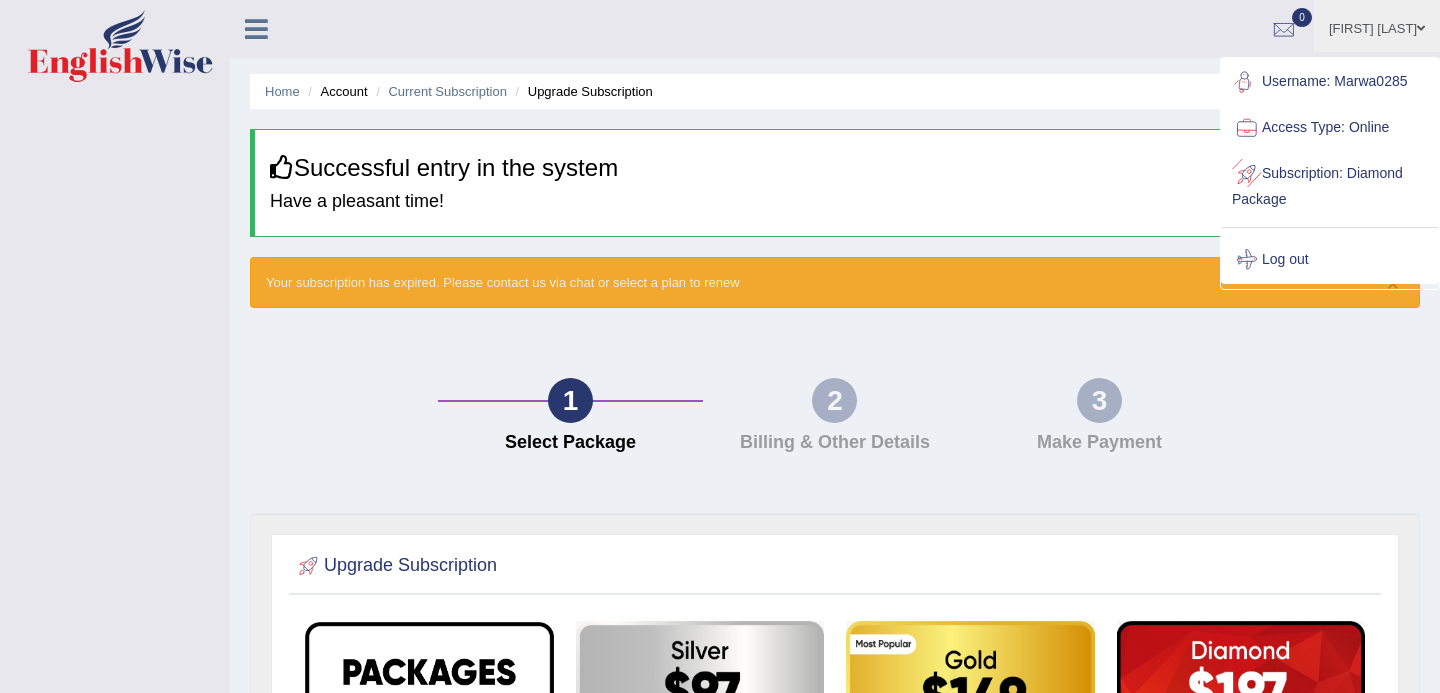 click on "Log out" at bounding box center (1330, 260) 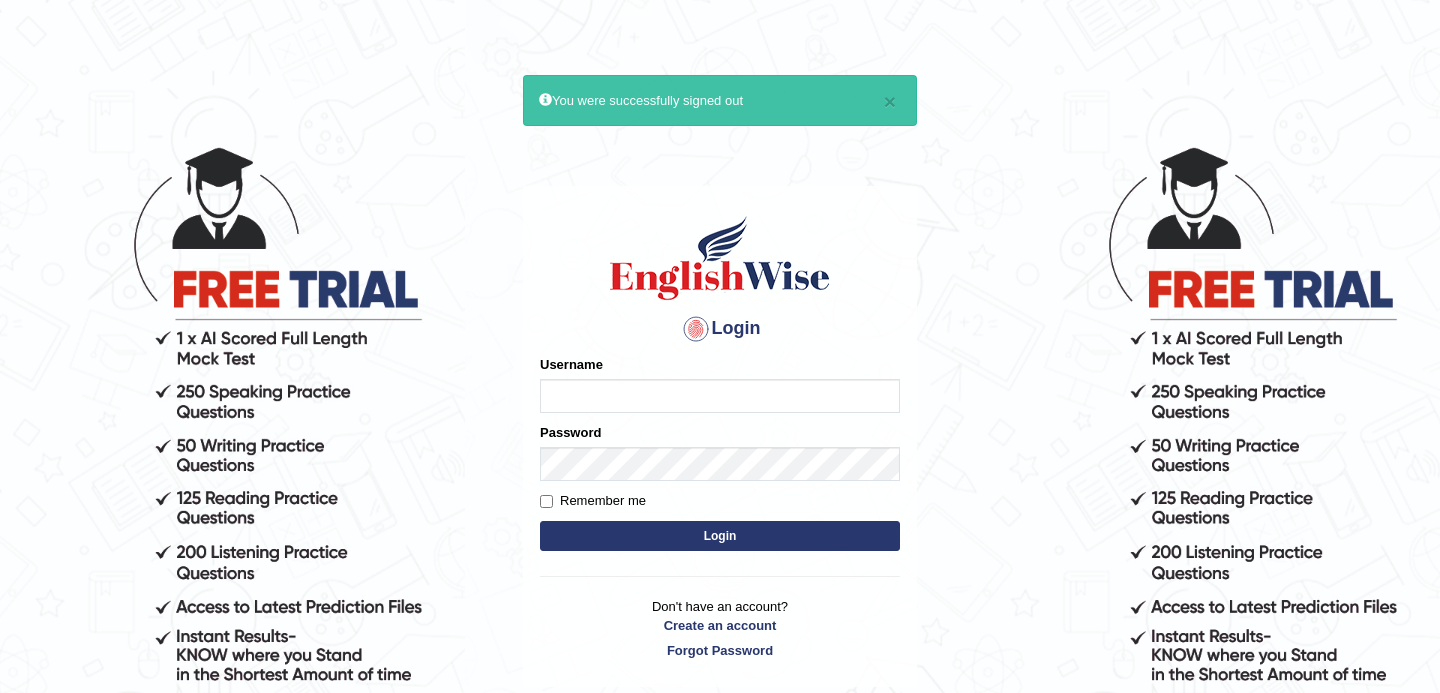 scroll, scrollTop: 0, scrollLeft: 0, axis: both 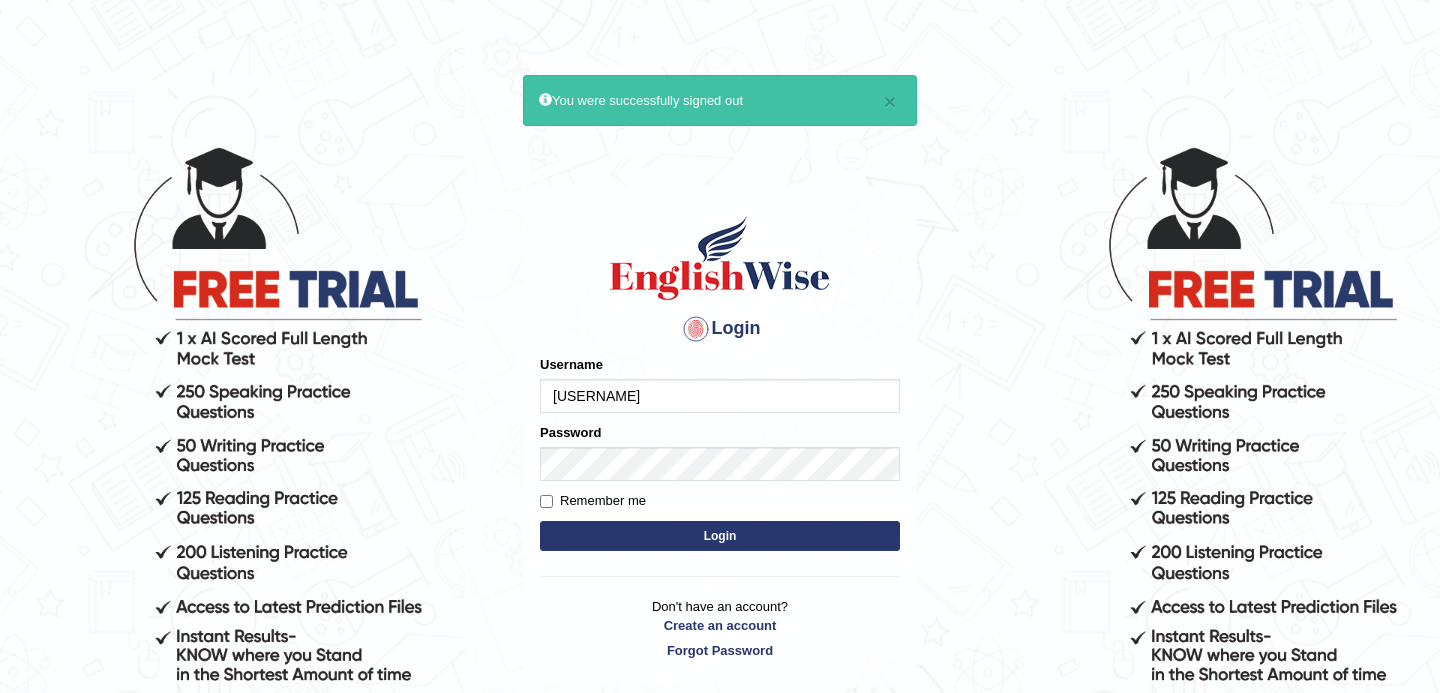 click on "[USERNAME]" at bounding box center [720, 396] 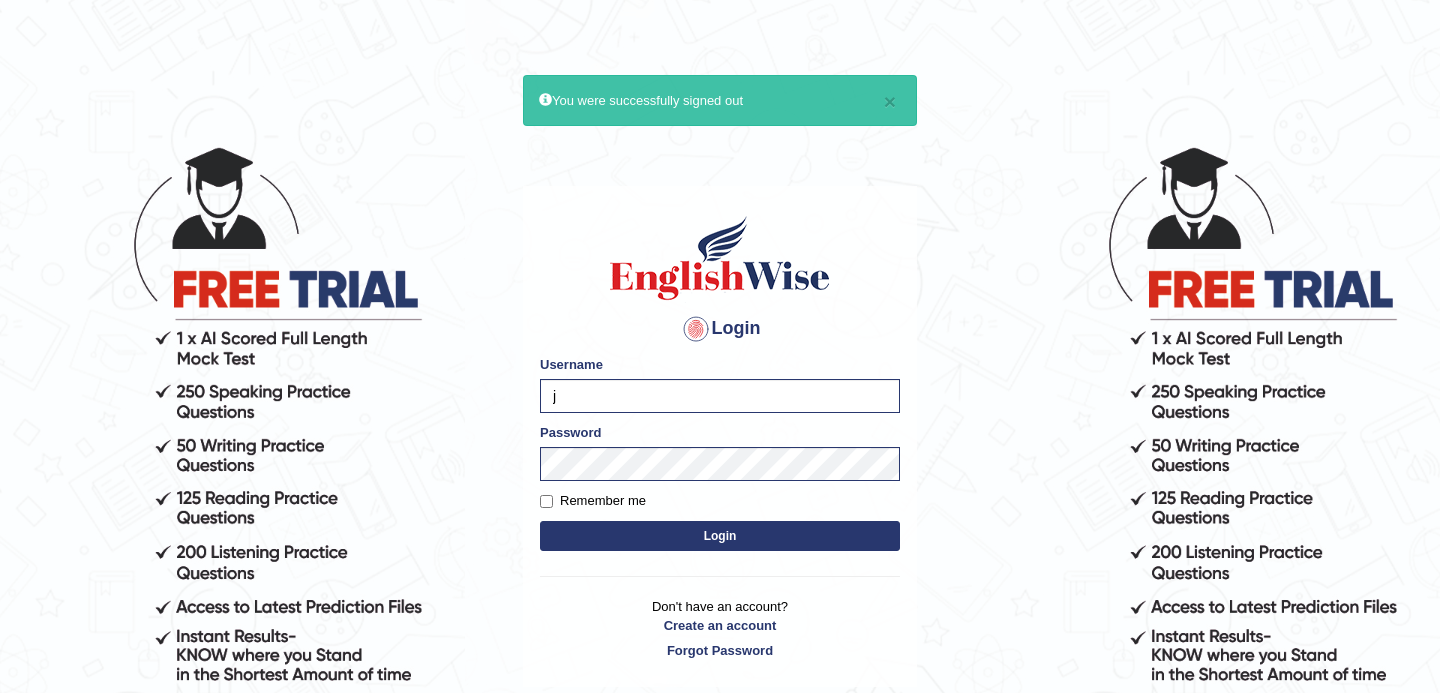type on "[USERNAME]" 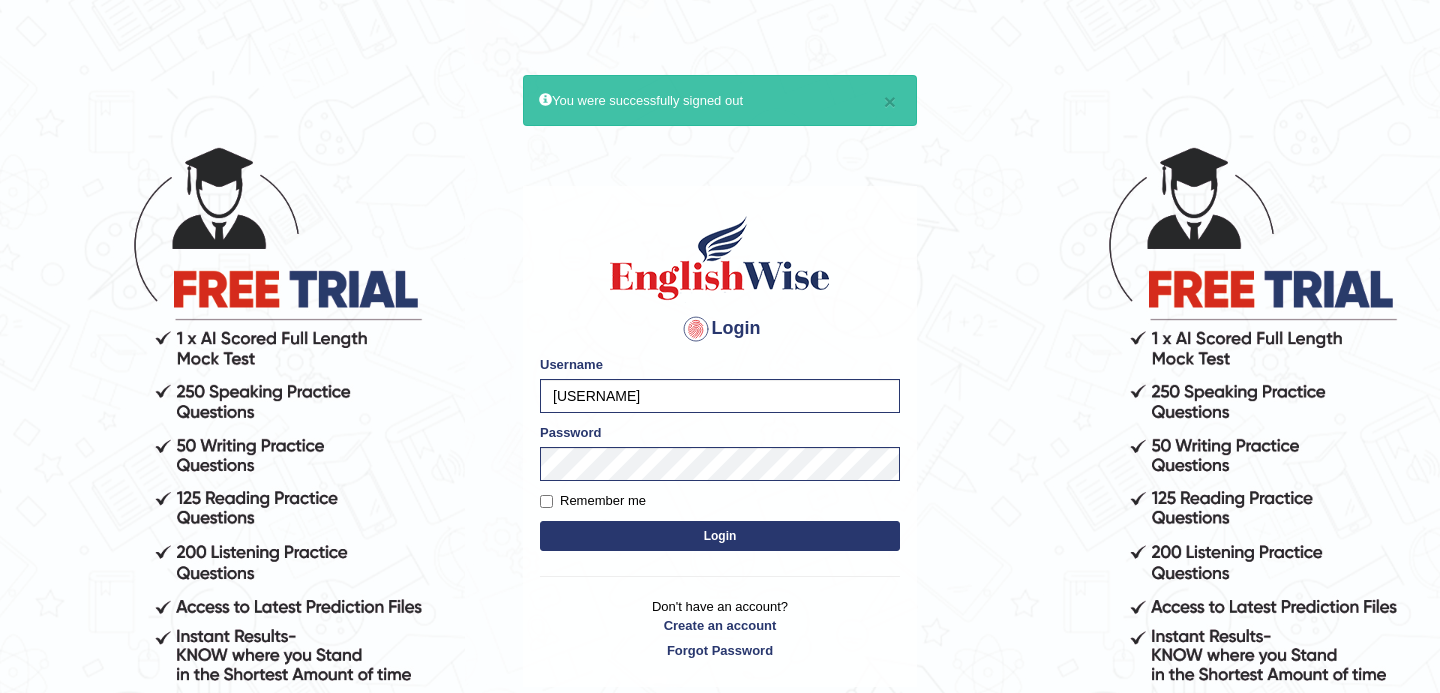 click on "Login" at bounding box center (720, 536) 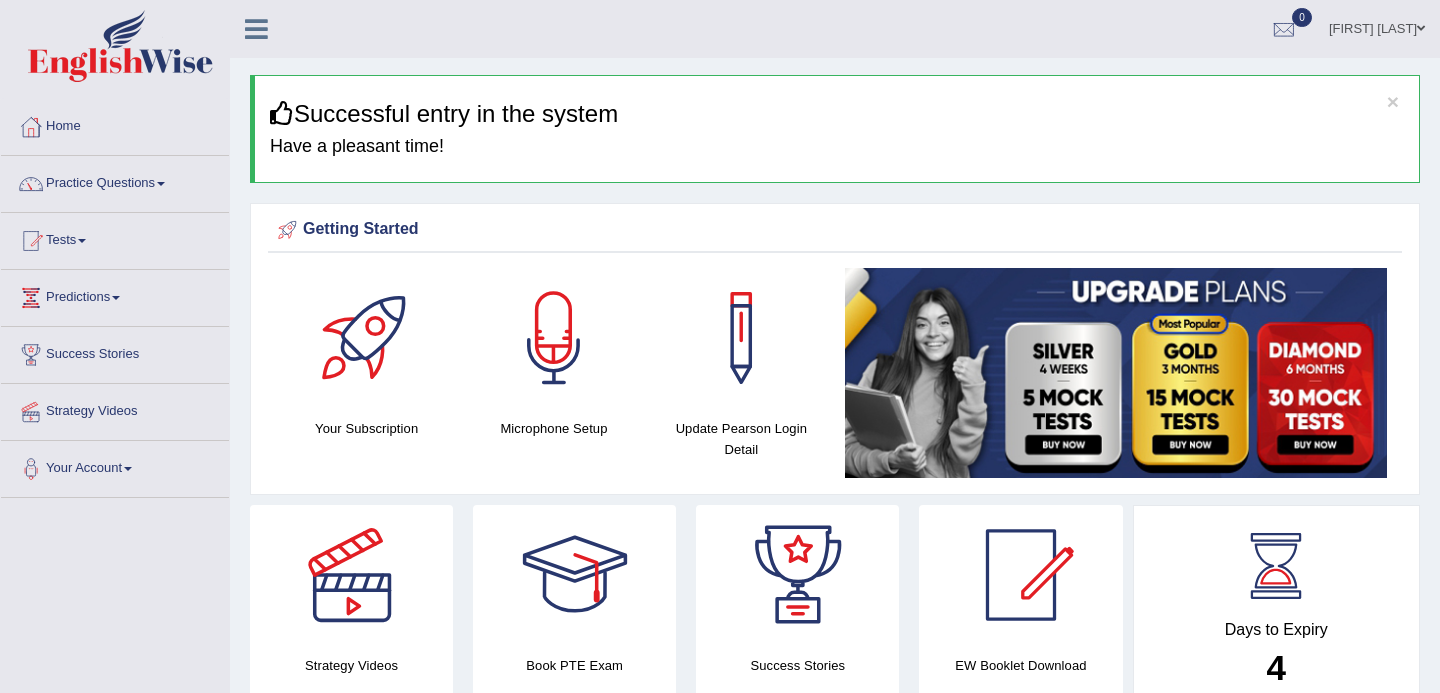 scroll, scrollTop: 0, scrollLeft: 0, axis: both 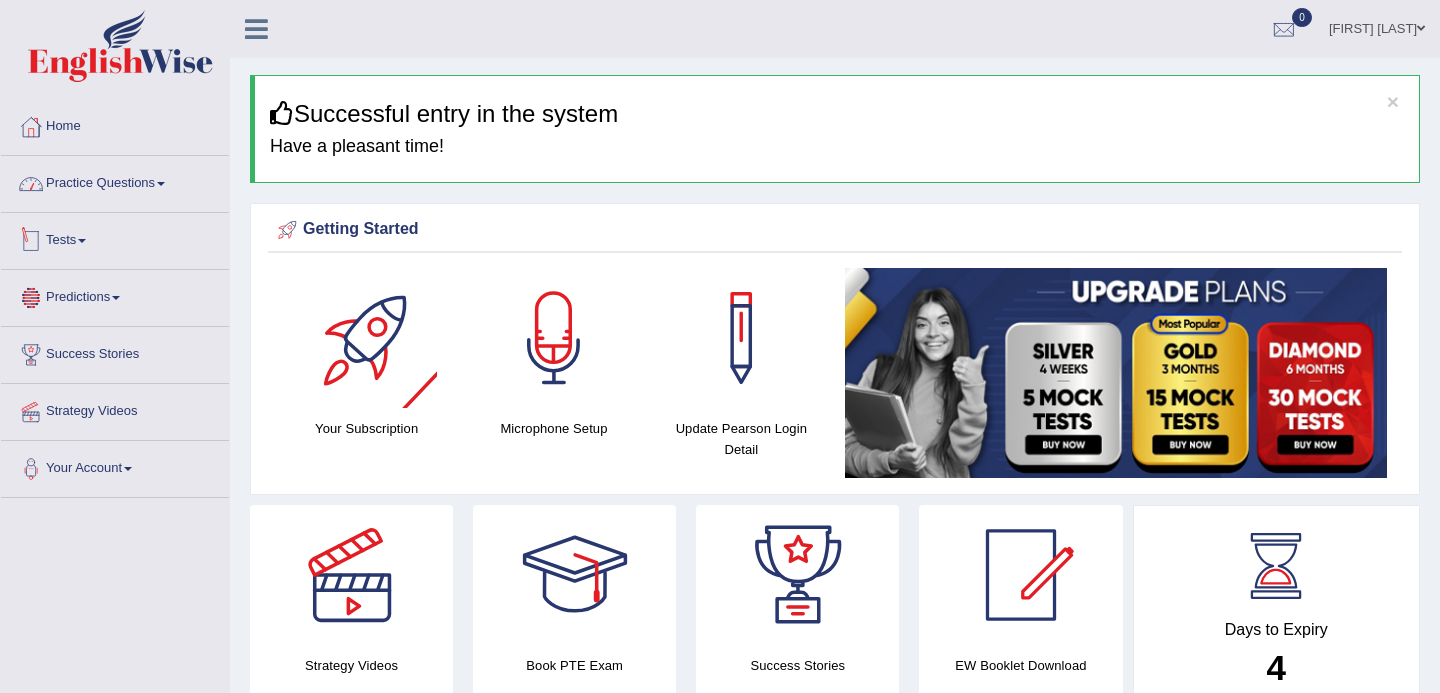 click on "Practice Questions" at bounding box center [115, 181] 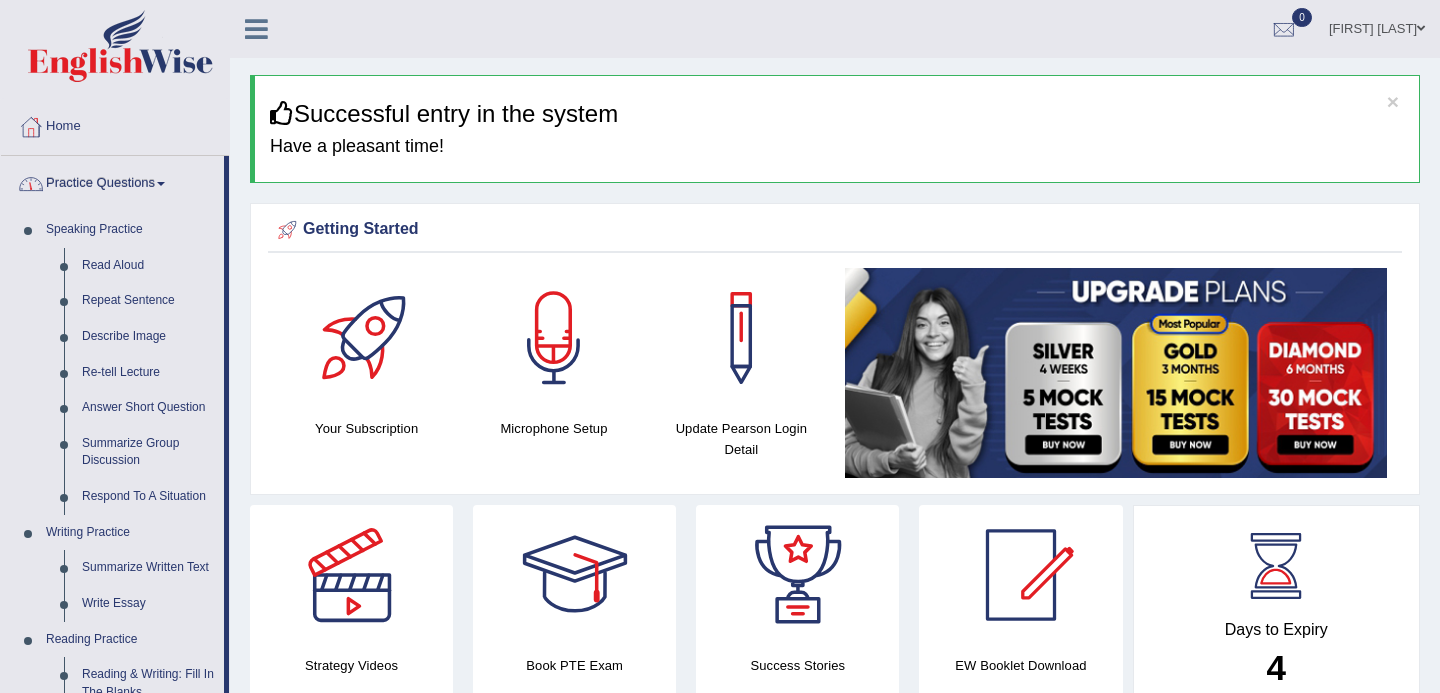 click on "Practice Questions" at bounding box center (112, 181) 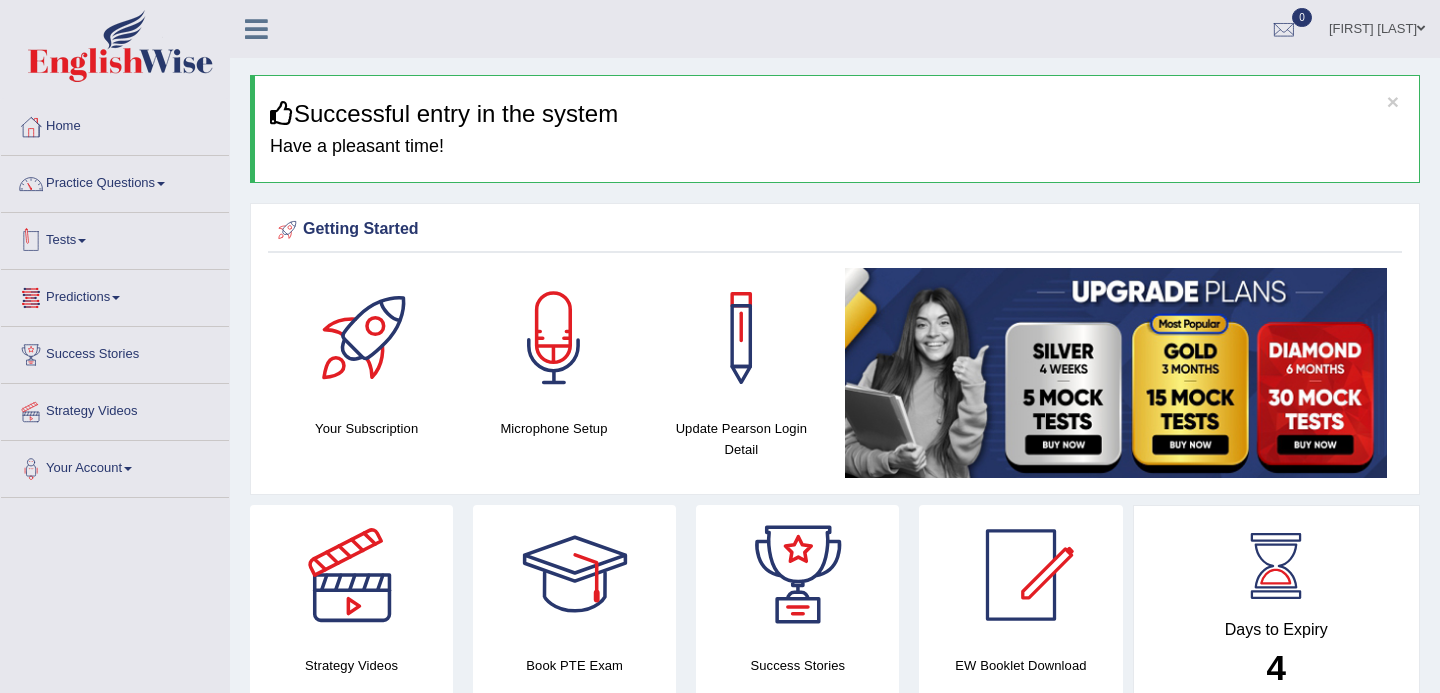 click on "Tests" at bounding box center (115, 238) 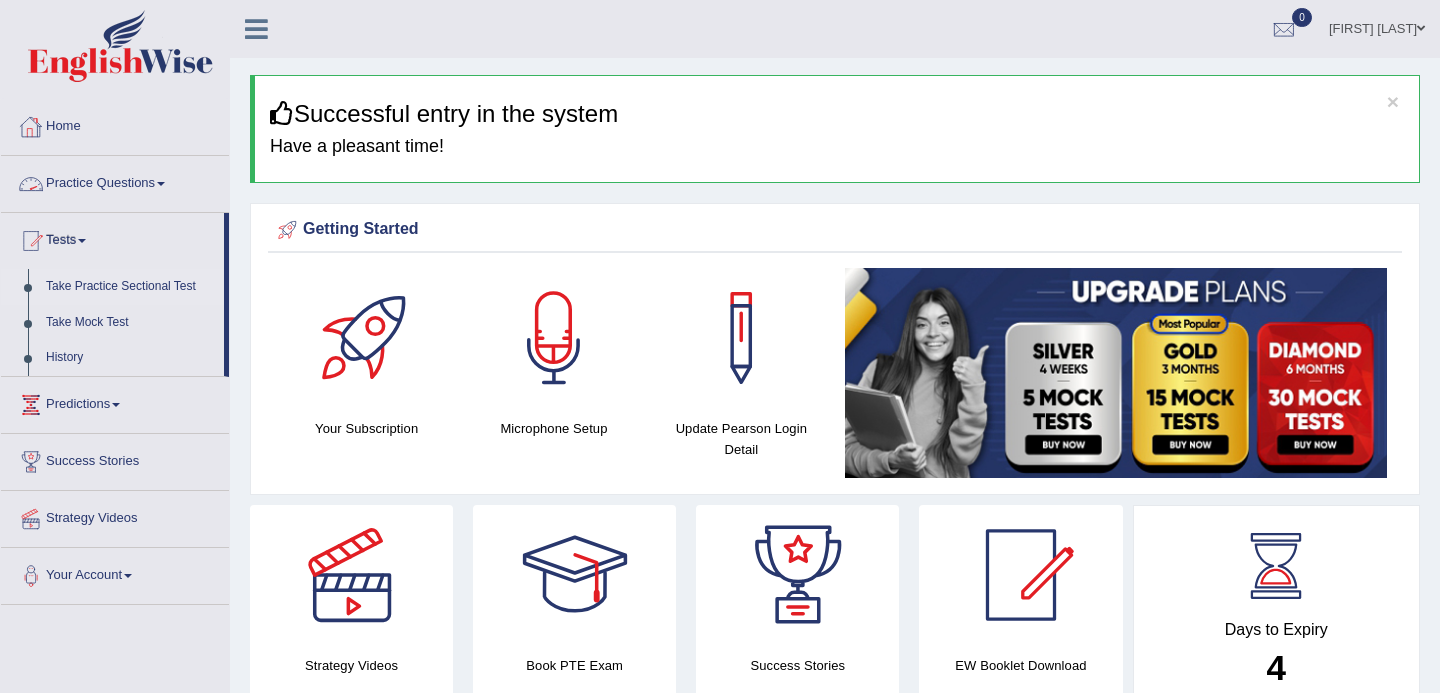 click on "Take Practice Sectional Test" at bounding box center [130, 287] 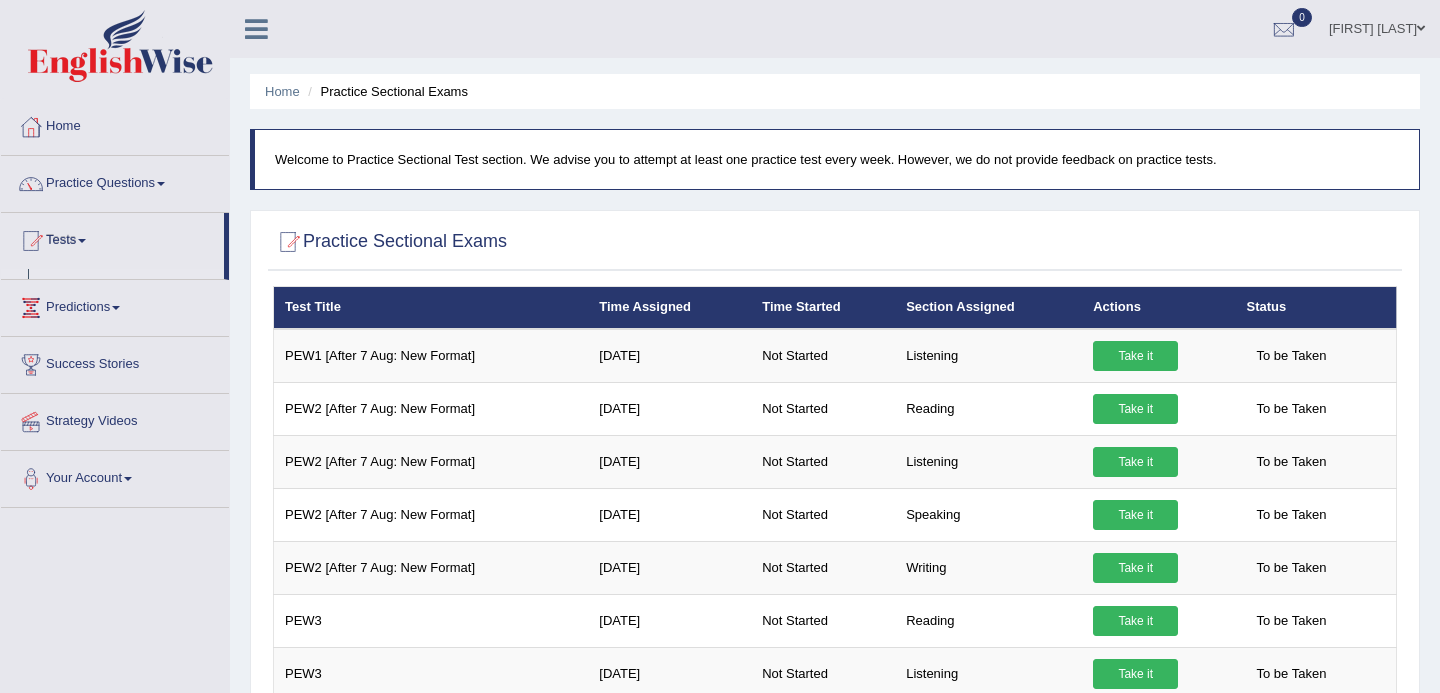 scroll, scrollTop: 0, scrollLeft: 0, axis: both 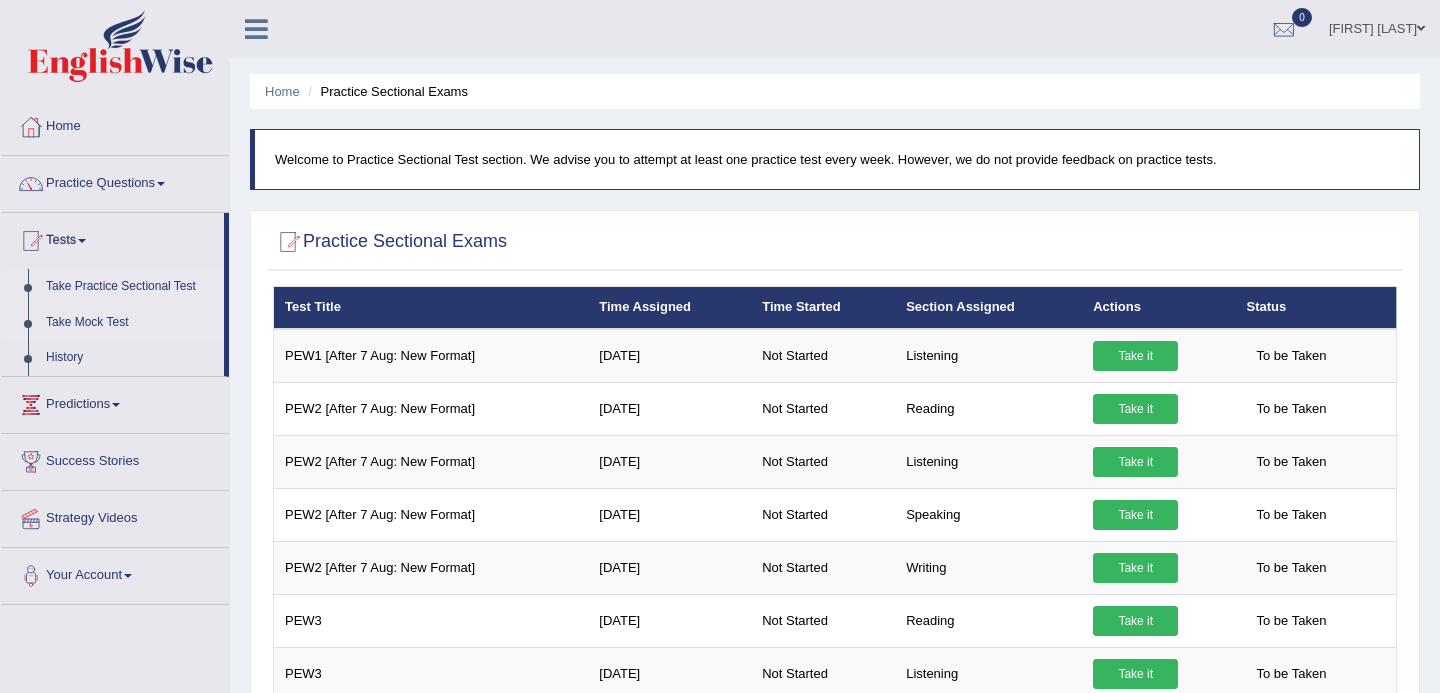 click on "Take Mock Test" at bounding box center [130, 323] 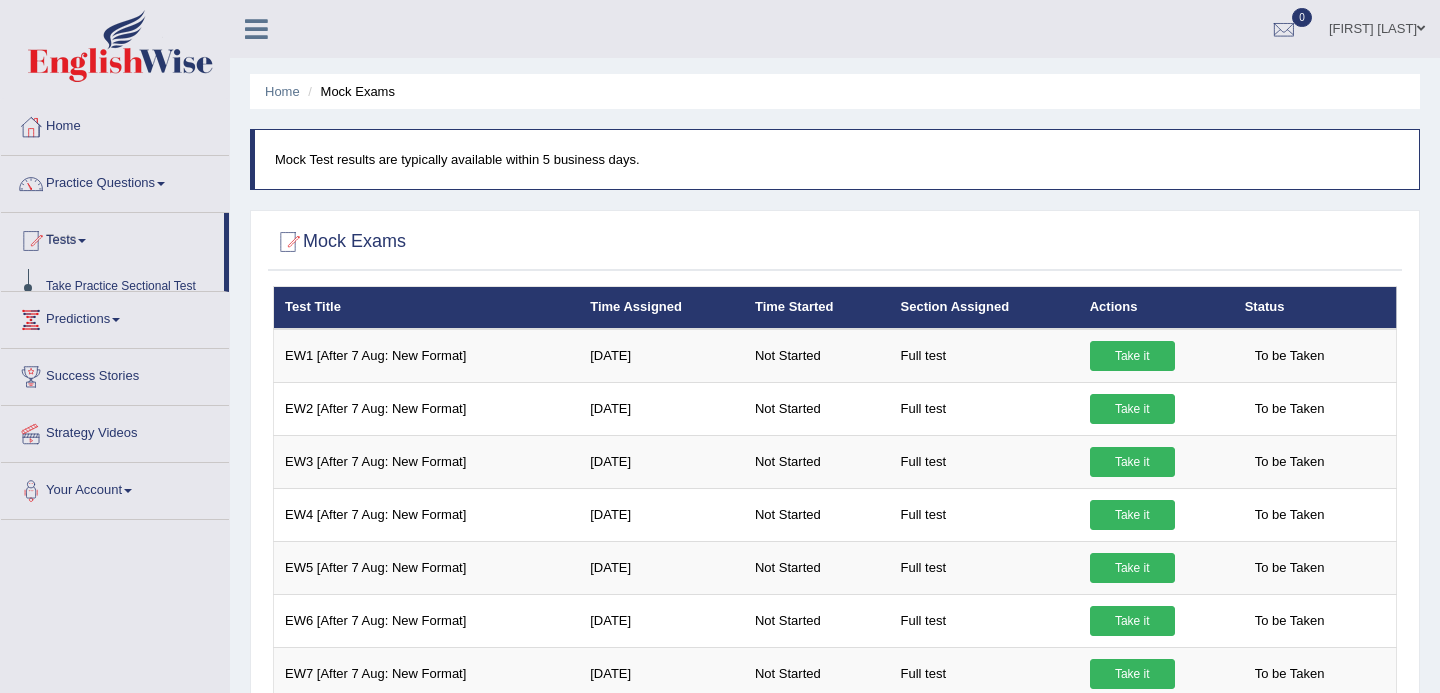 scroll, scrollTop: 0, scrollLeft: 0, axis: both 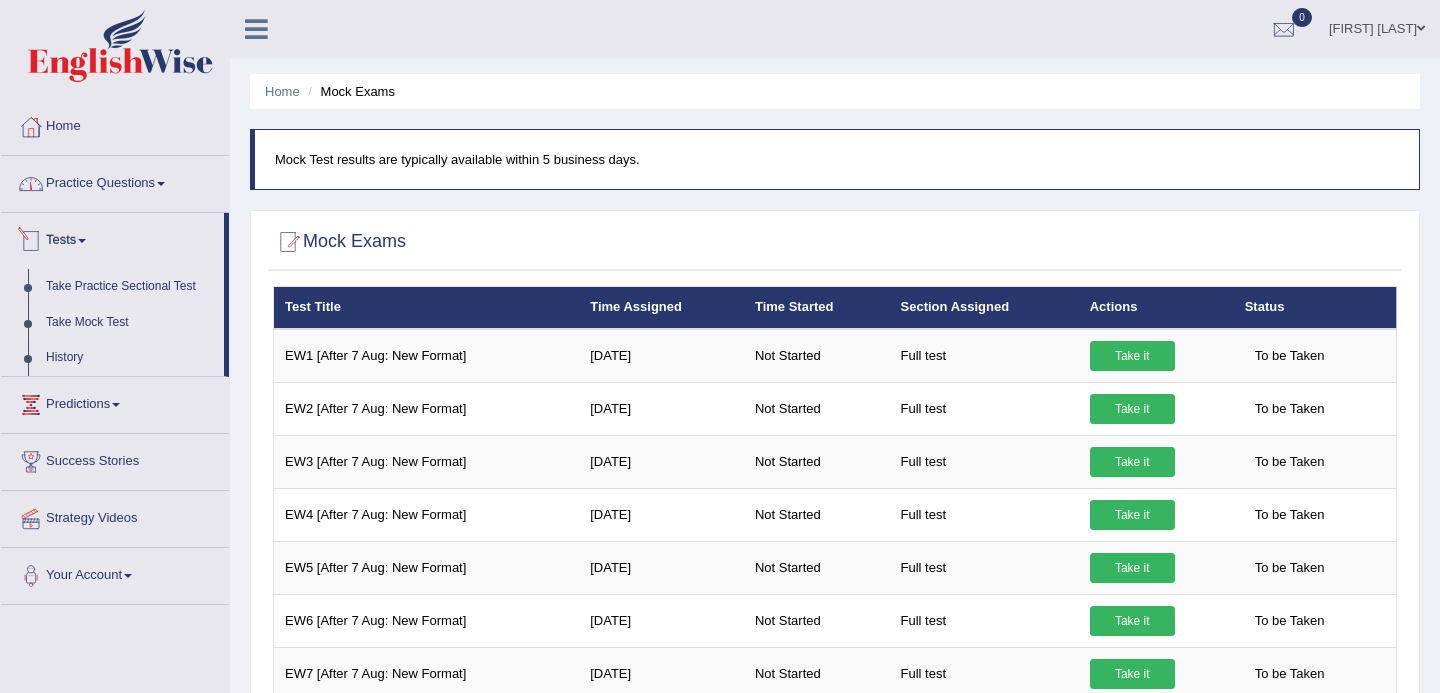 click on "Practice Questions" at bounding box center [115, 181] 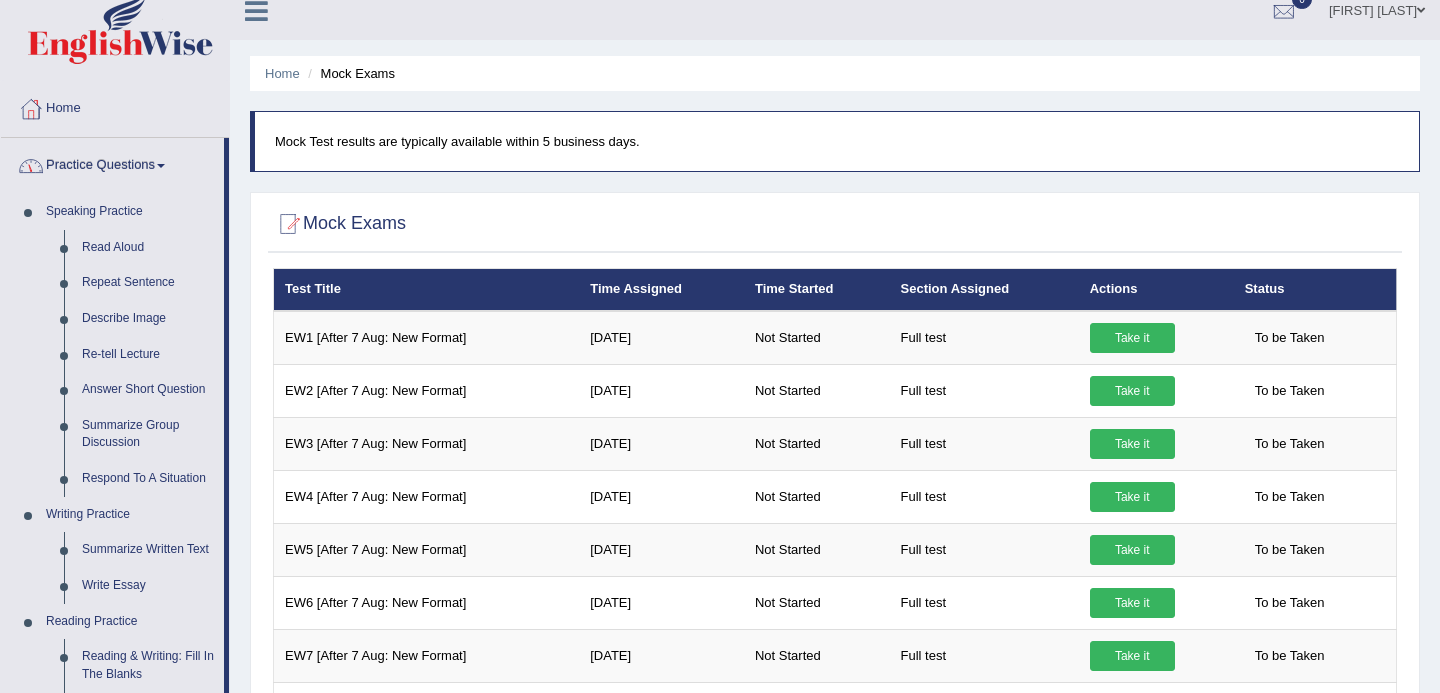 scroll, scrollTop: 25, scrollLeft: 0, axis: vertical 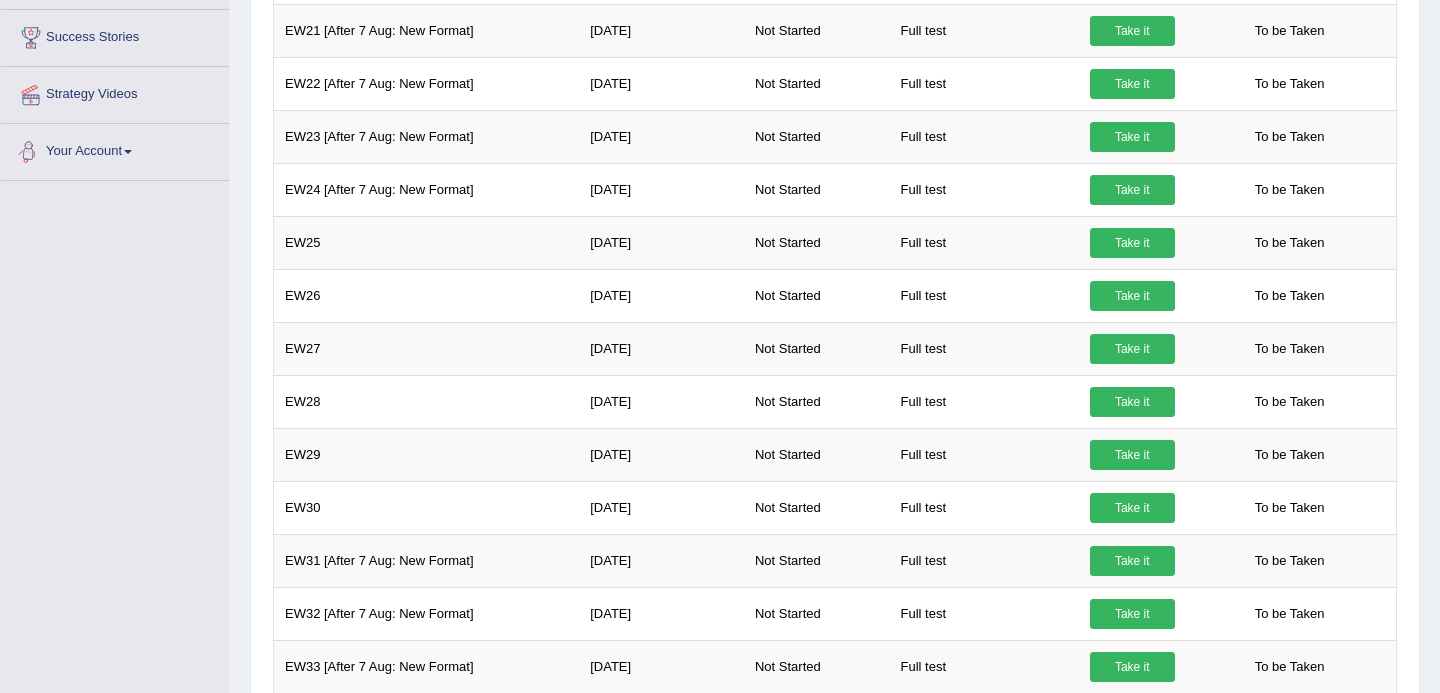 click at bounding box center [128, 152] 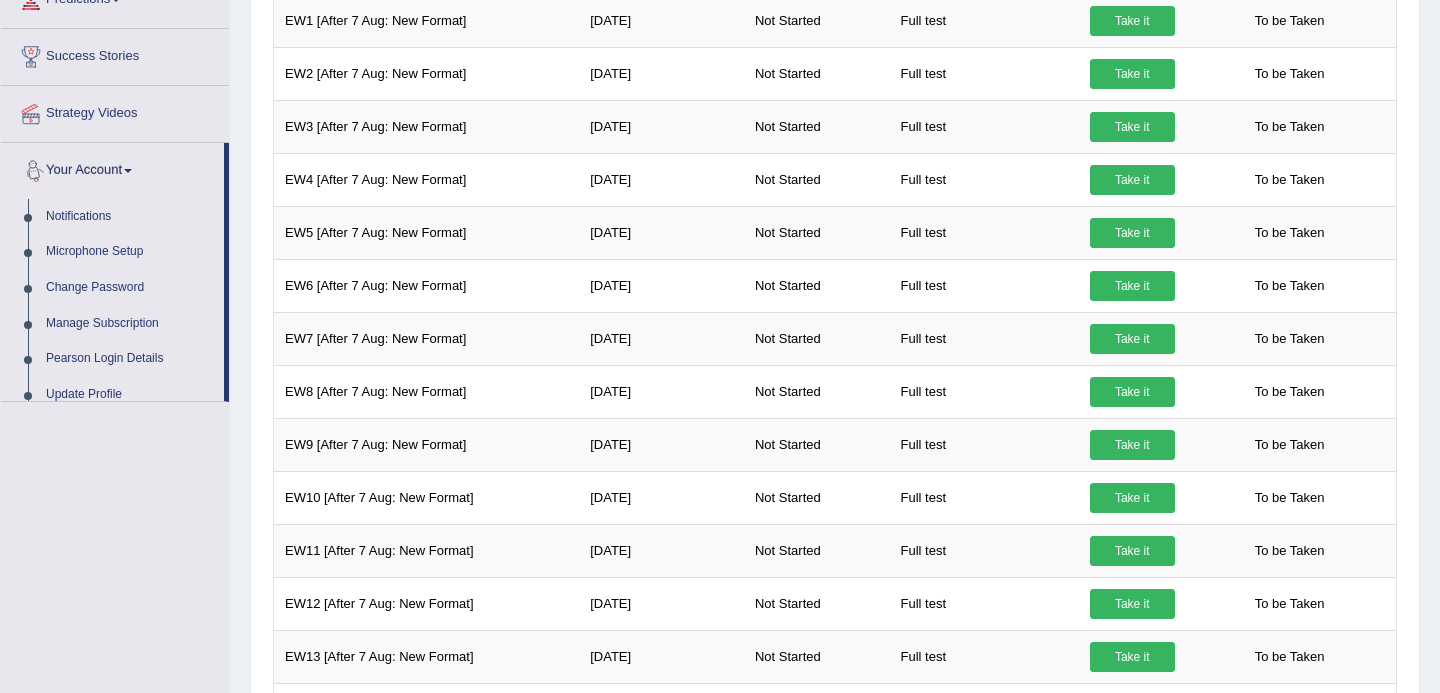 scroll, scrollTop: 299, scrollLeft: 0, axis: vertical 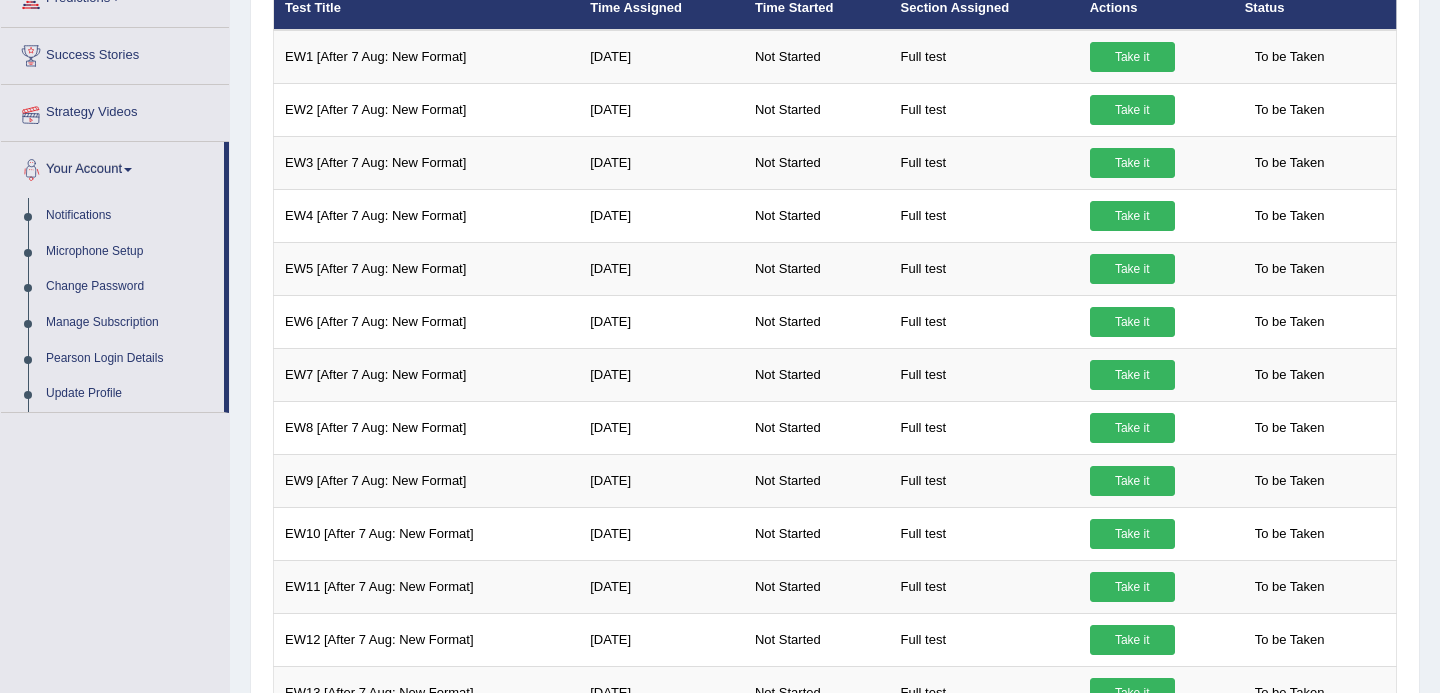 click on "Strategy Videos" at bounding box center (115, 110) 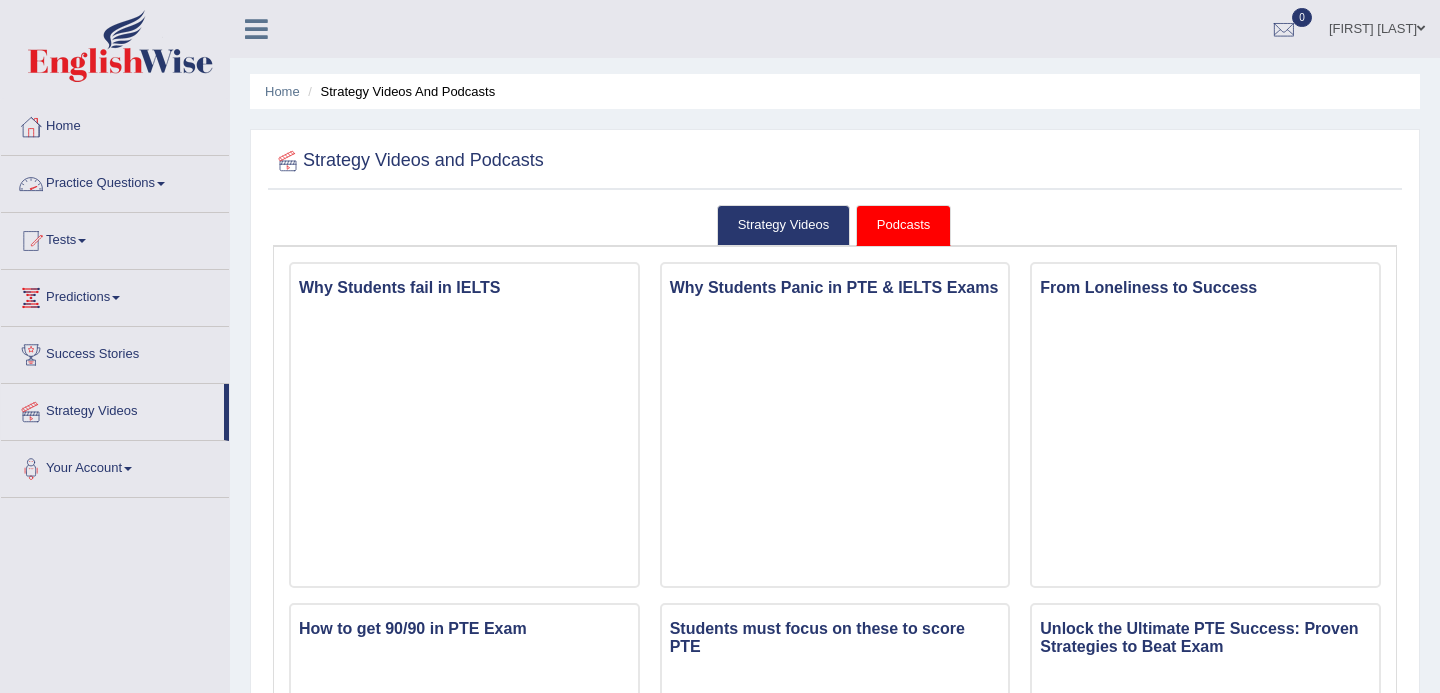 scroll, scrollTop: 0, scrollLeft: 0, axis: both 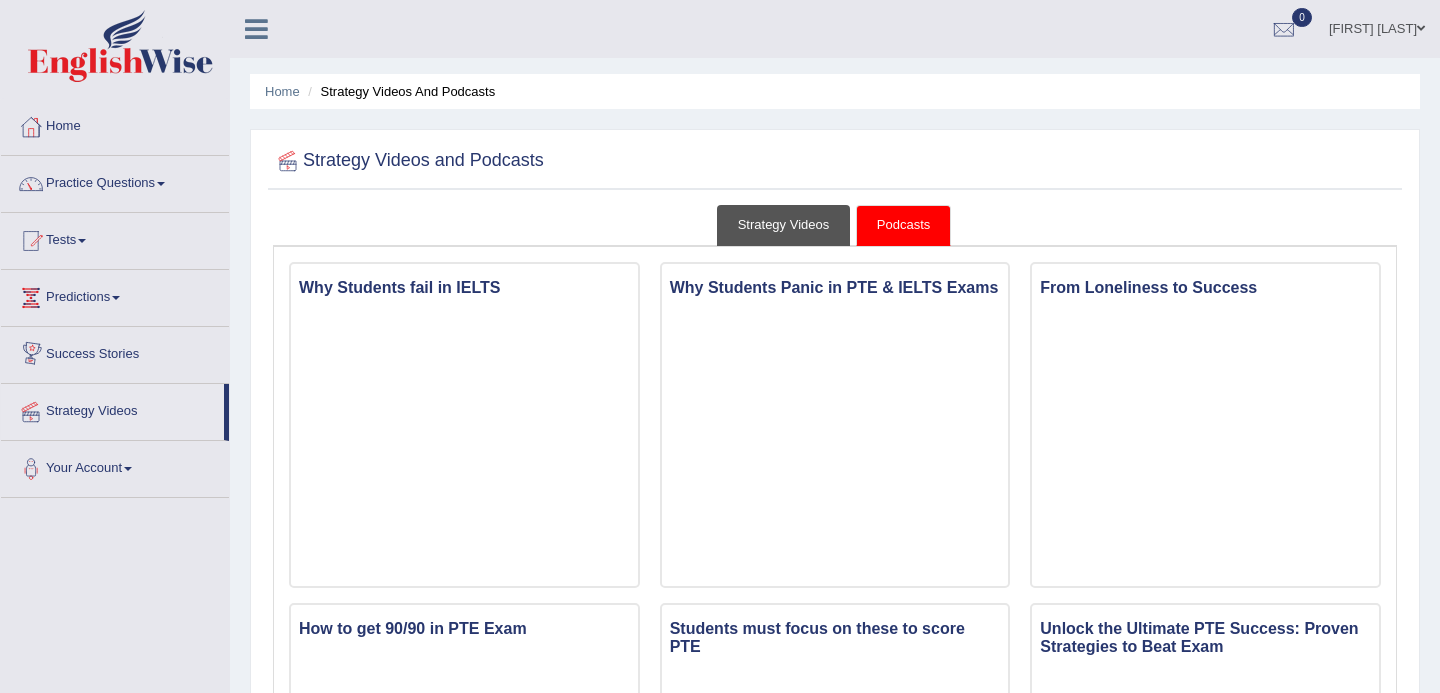click on "Strategy Videos" at bounding box center [784, 225] 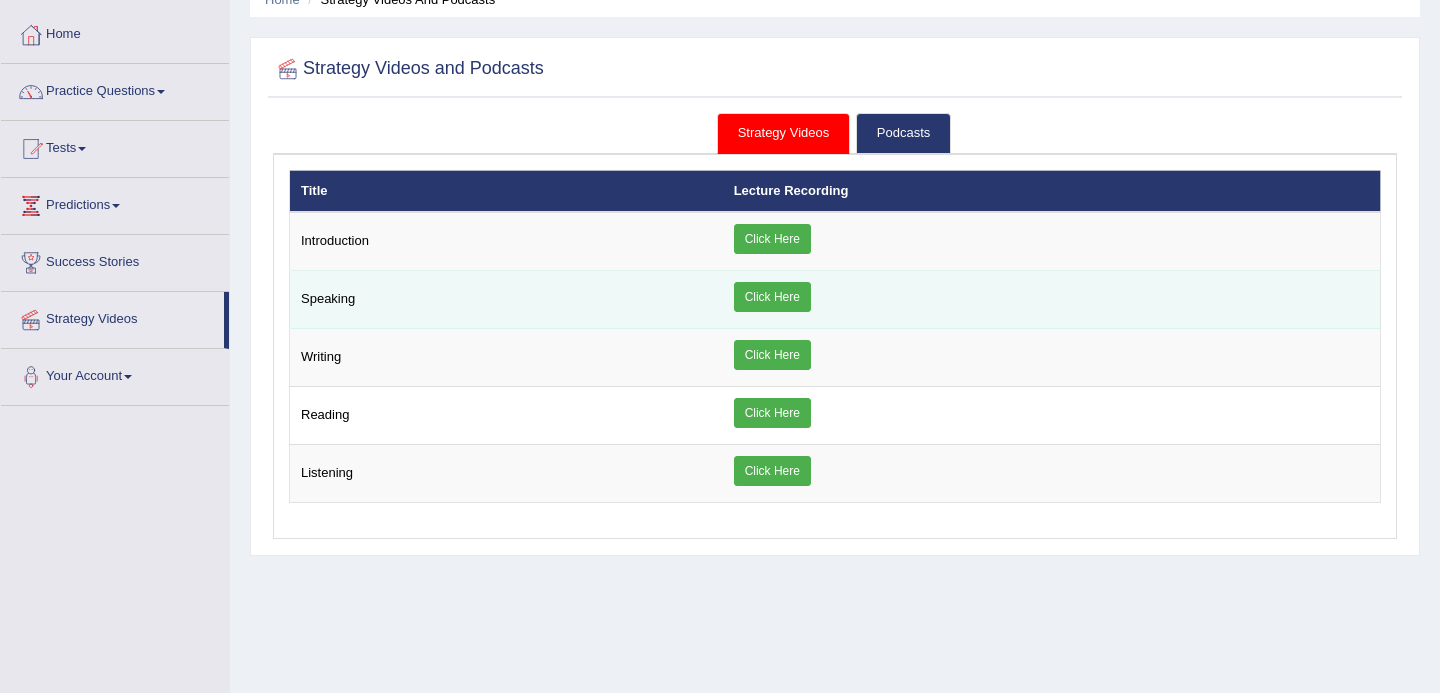 scroll, scrollTop: 100, scrollLeft: 0, axis: vertical 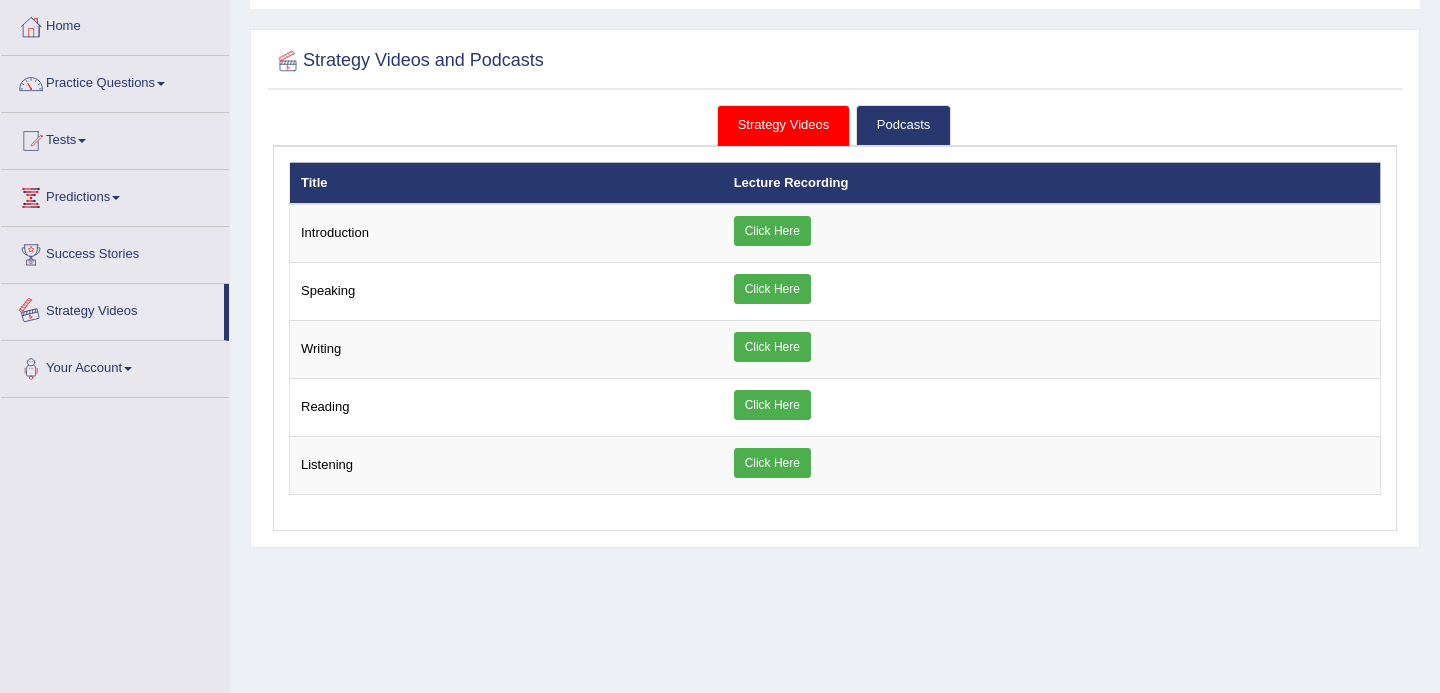 click on "Strategy Videos" at bounding box center [112, 309] 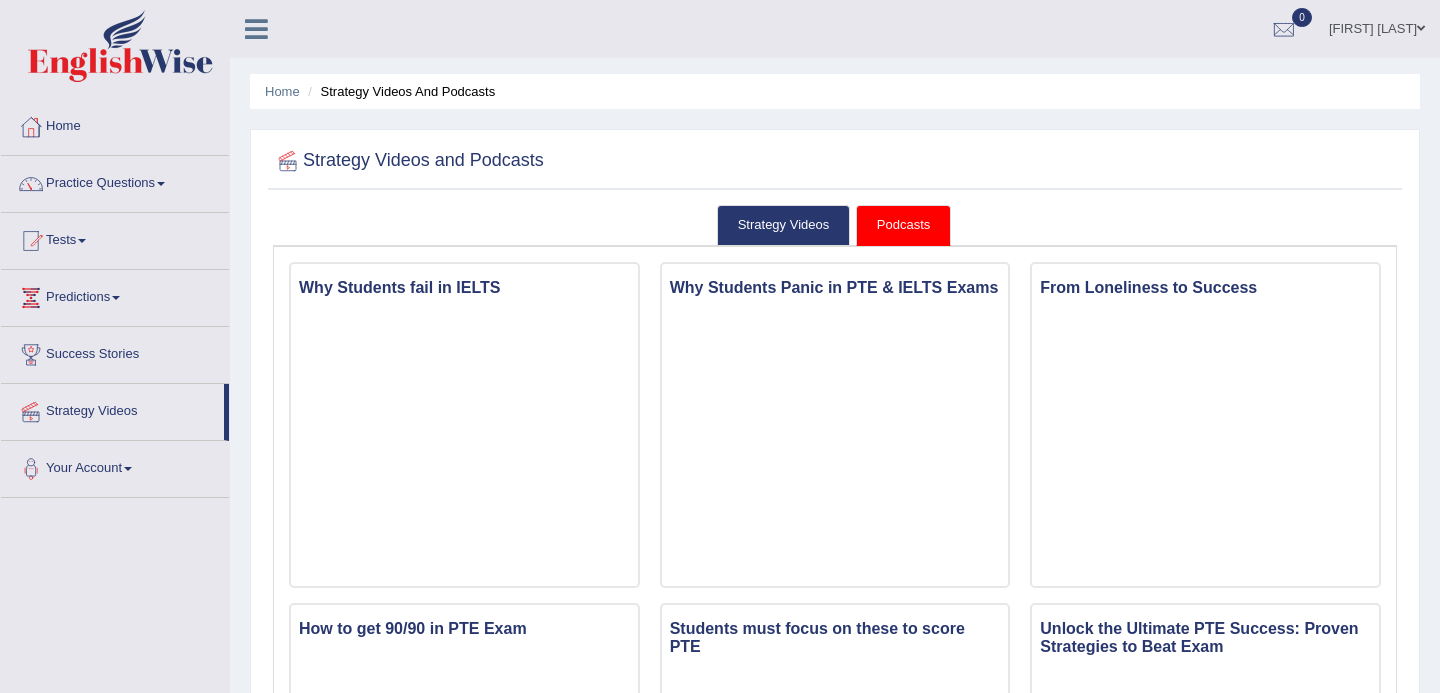 scroll, scrollTop: 0, scrollLeft: 0, axis: both 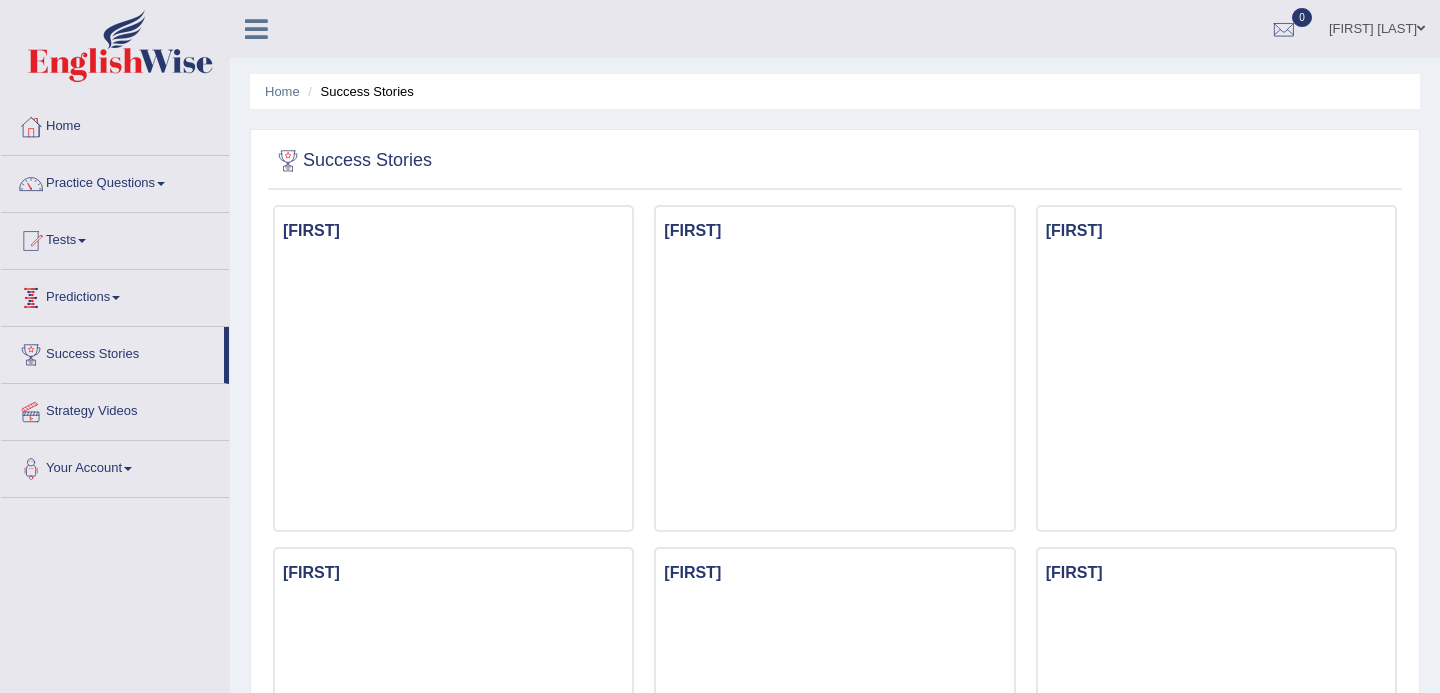 click on "Predictions" at bounding box center [115, 295] 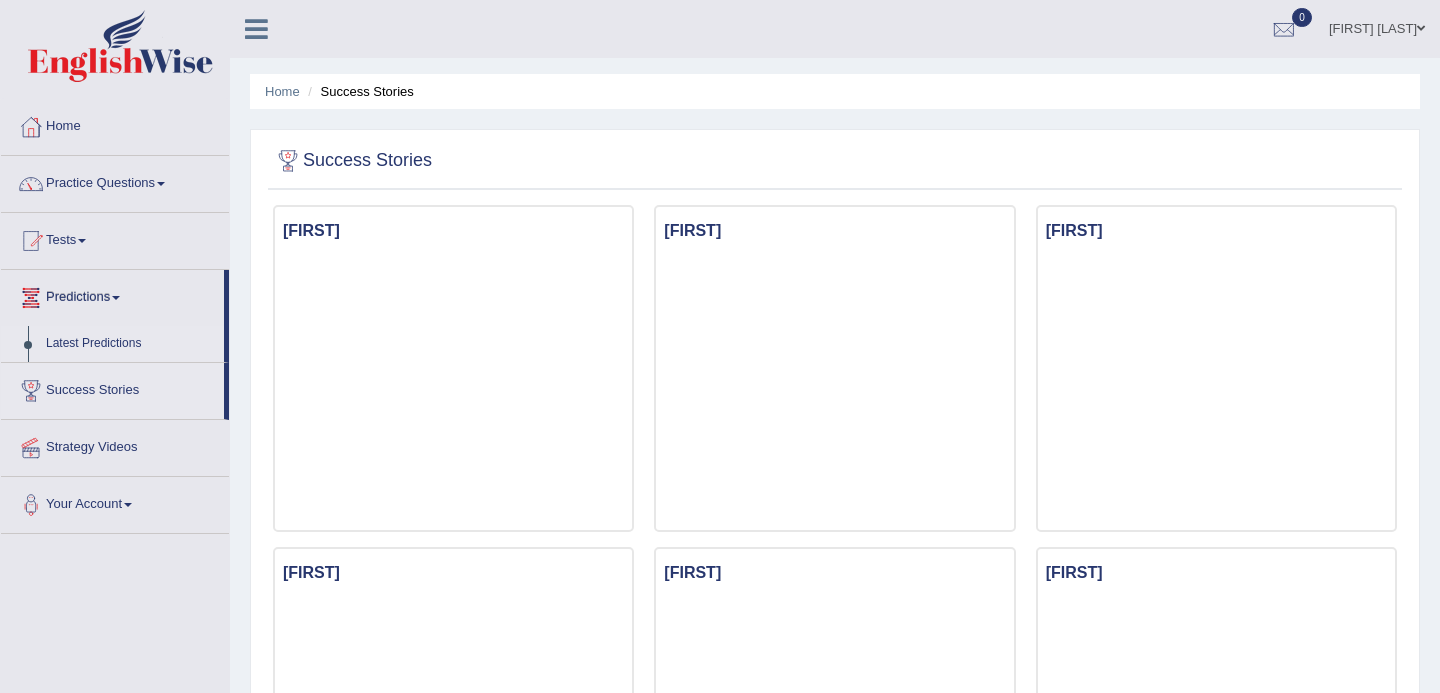 click on "Latest Predictions" at bounding box center [130, 344] 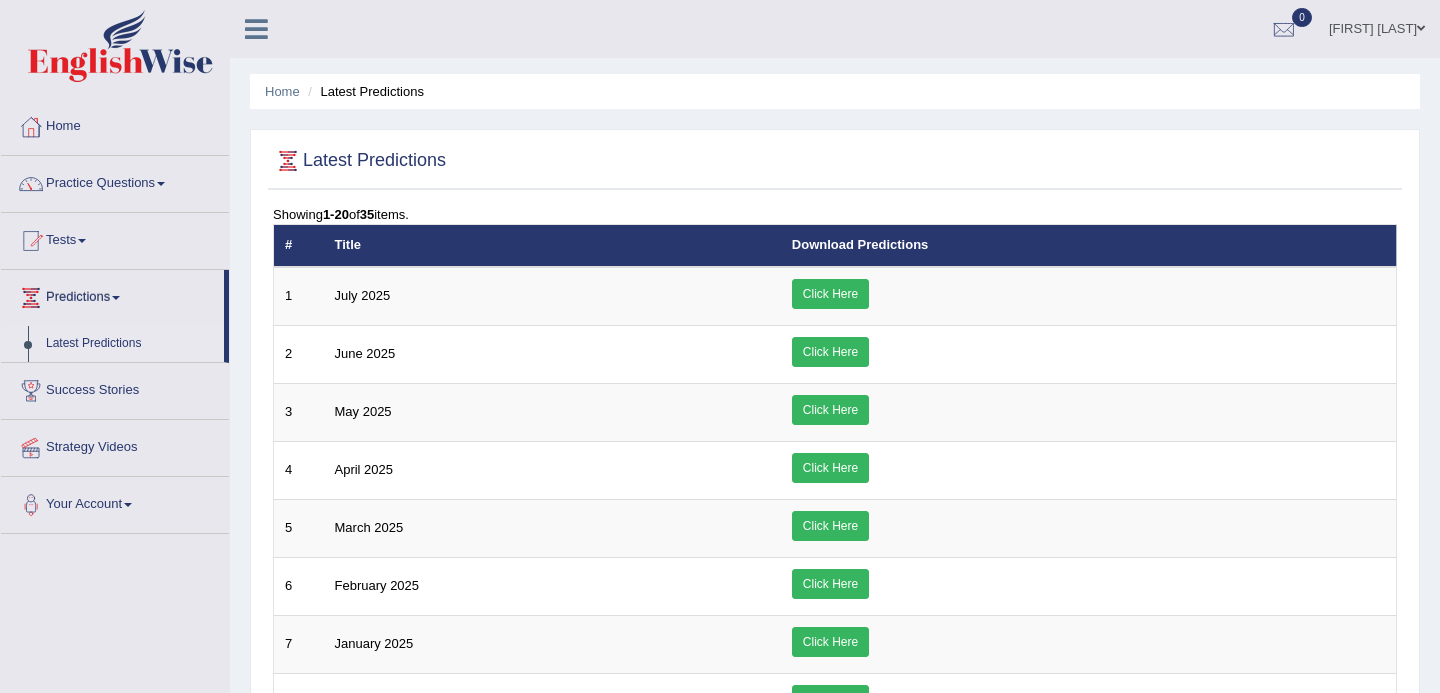 scroll, scrollTop: 0, scrollLeft: 0, axis: both 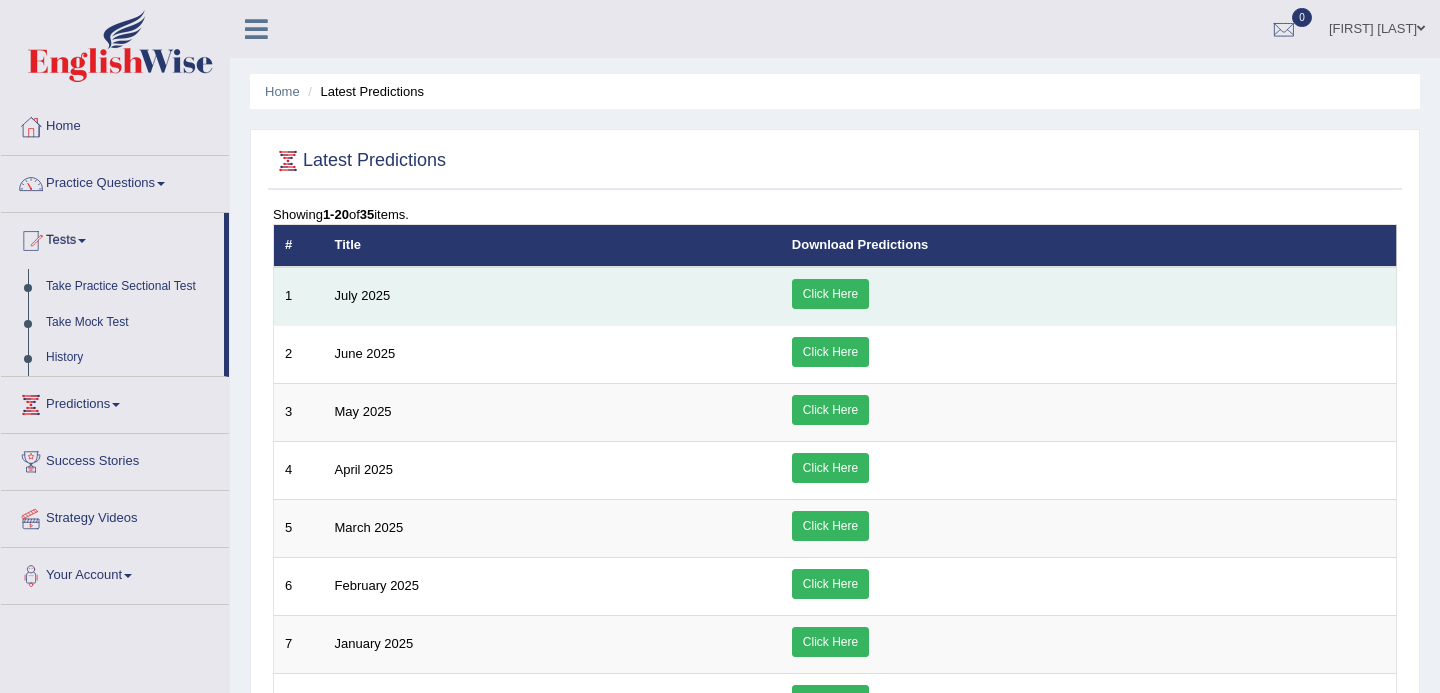 click on "Click Here" at bounding box center [830, 294] 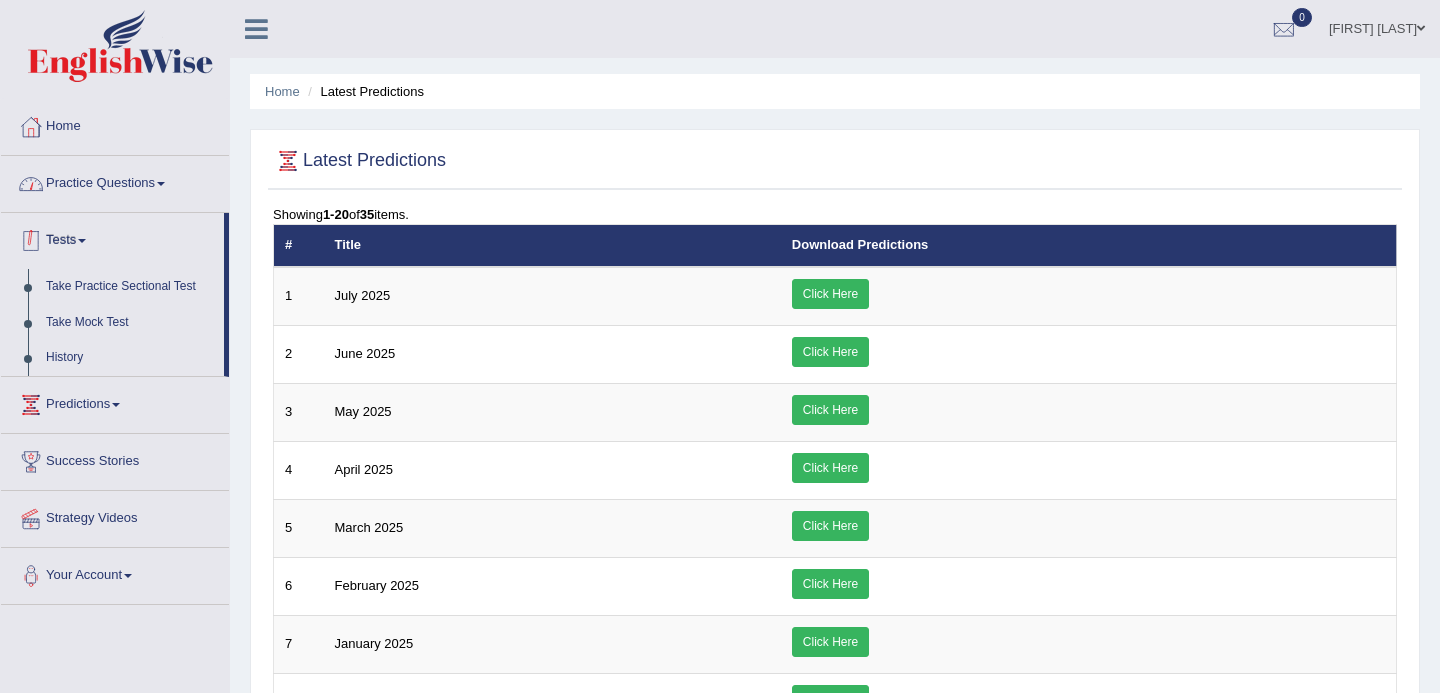 click on "Practice Questions" at bounding box center [115, 181] 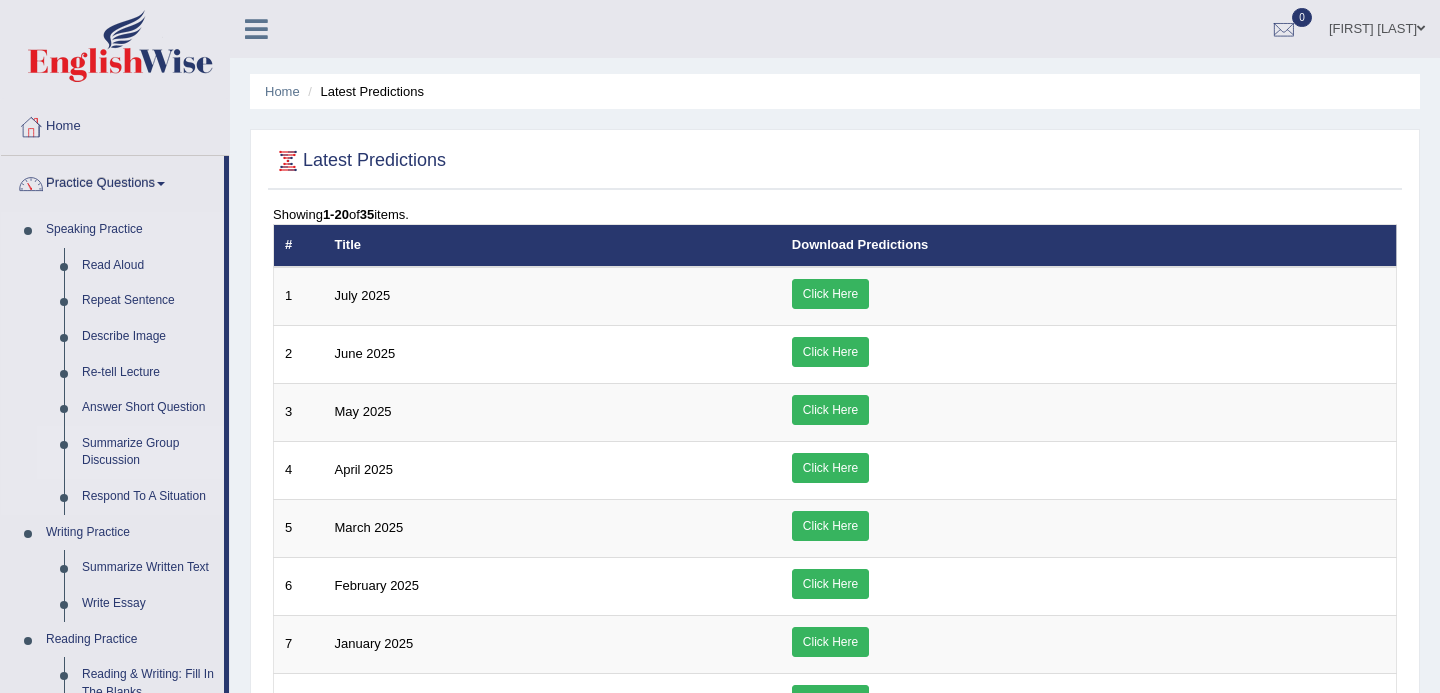 click on "Summarize Group Discussion" at bounding box center [148, 452] 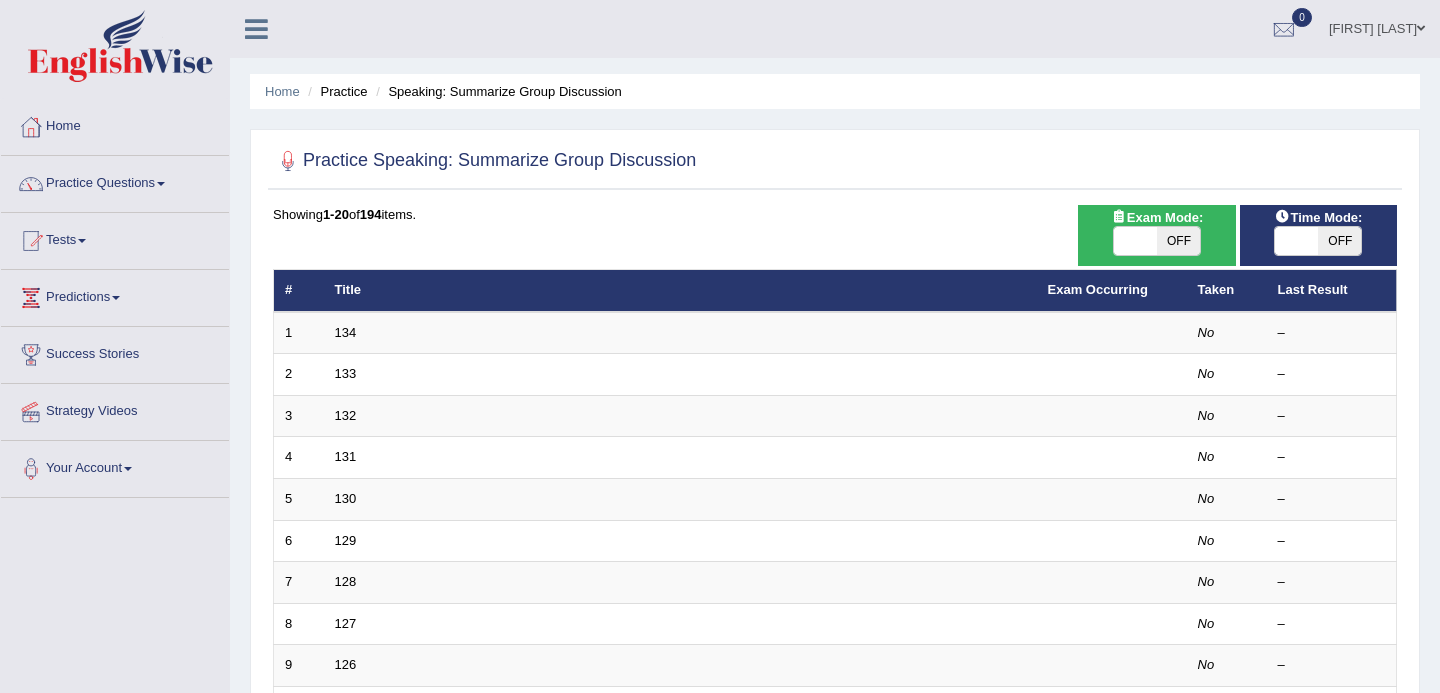 scroll, scrollTop: 0, scrollLeft: 0, axis: both 